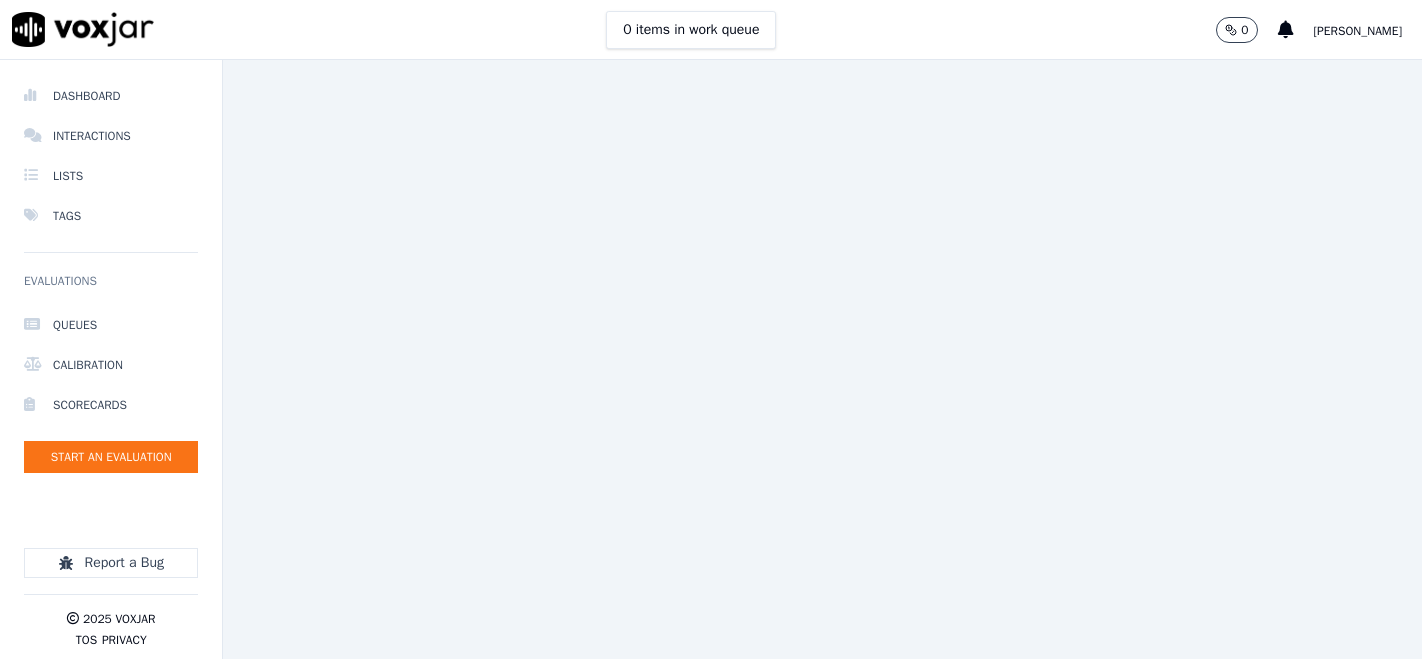 scroll, scrollTop: 0, scrollLeft: 0, axis: both 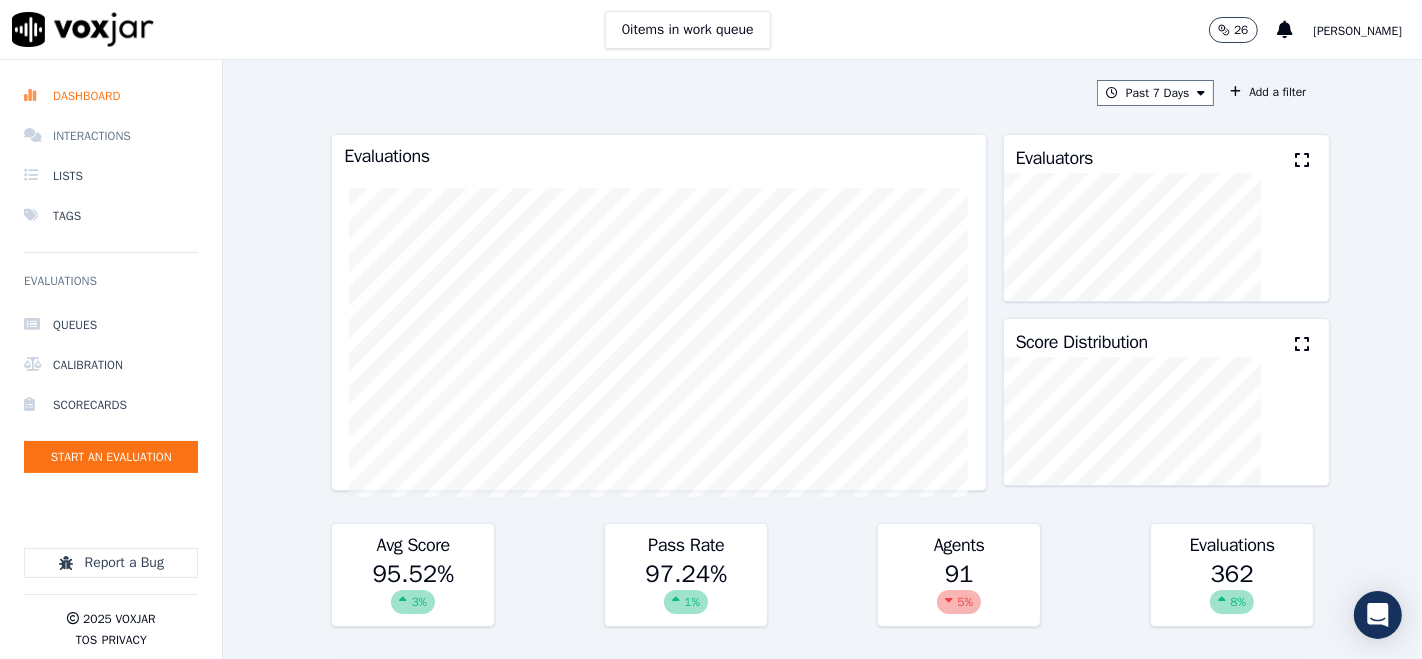 click on "Interactions" at bounding box center [111, 136] 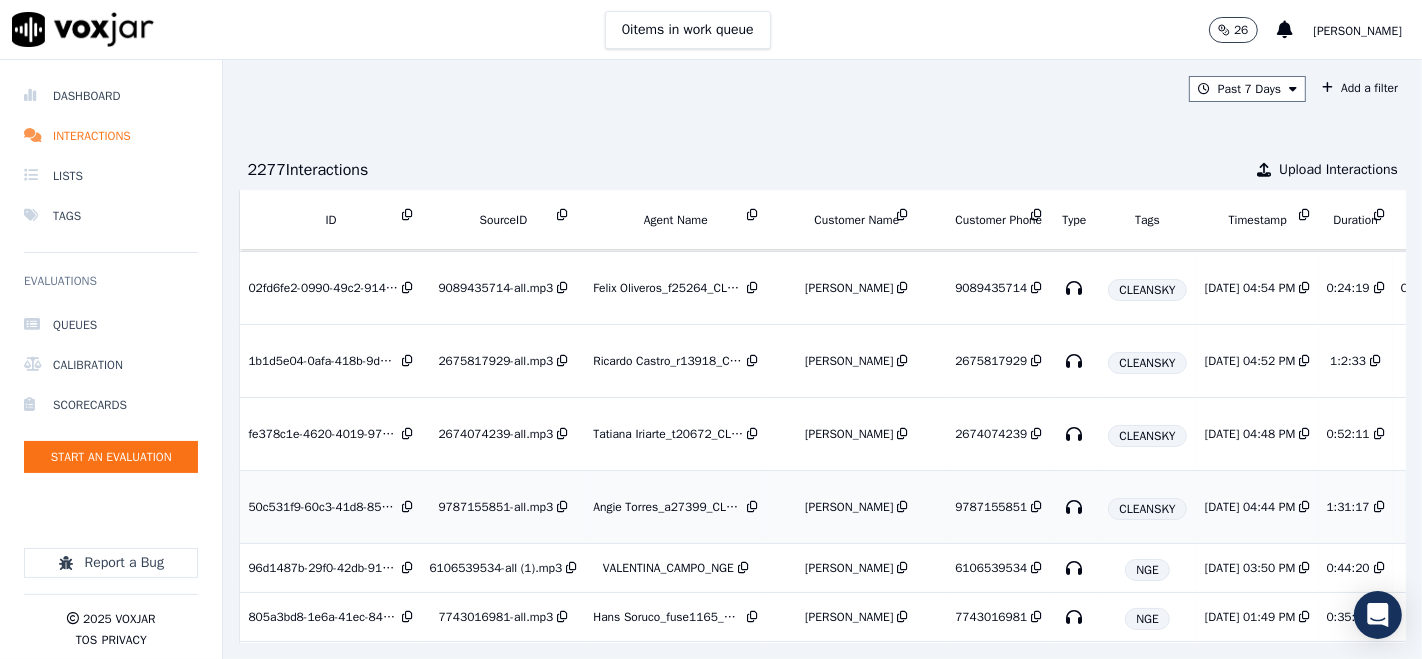 scroll, scrollTop: 0, scrollLeft: 0, axis: both 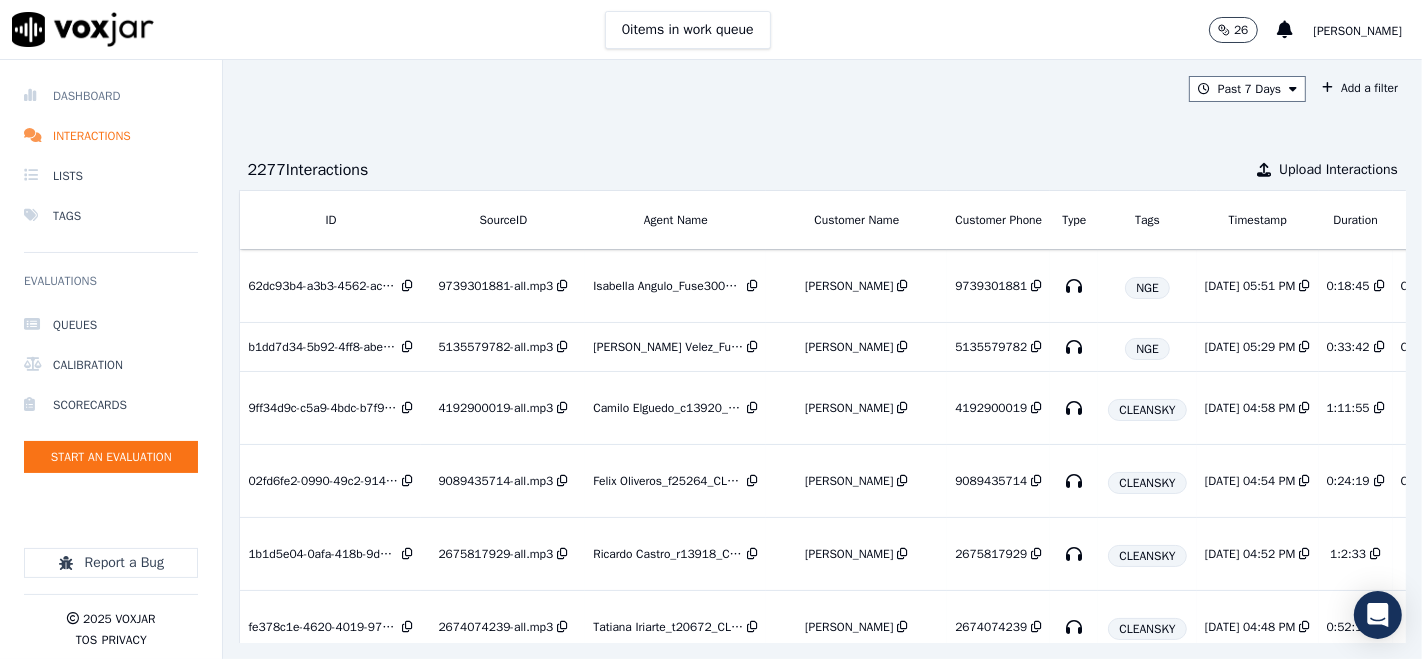 click on "Dashboard" at bounding box center (111, 96) 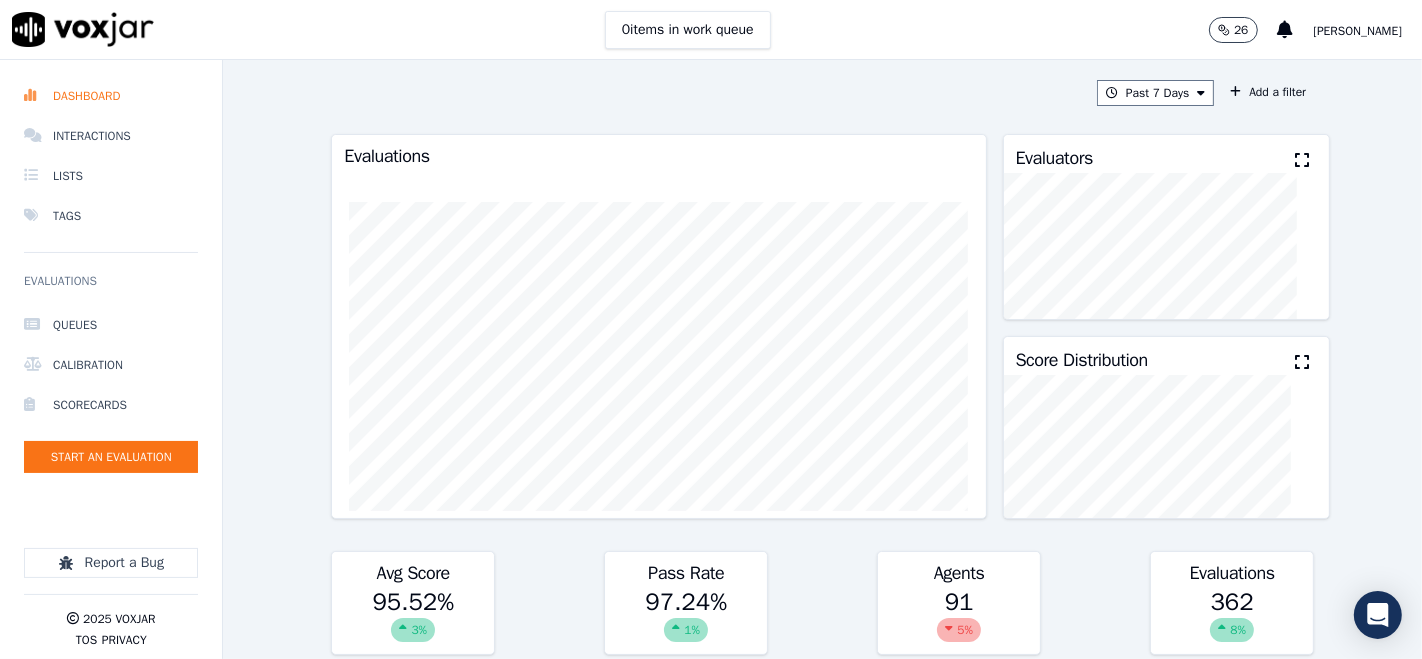 click 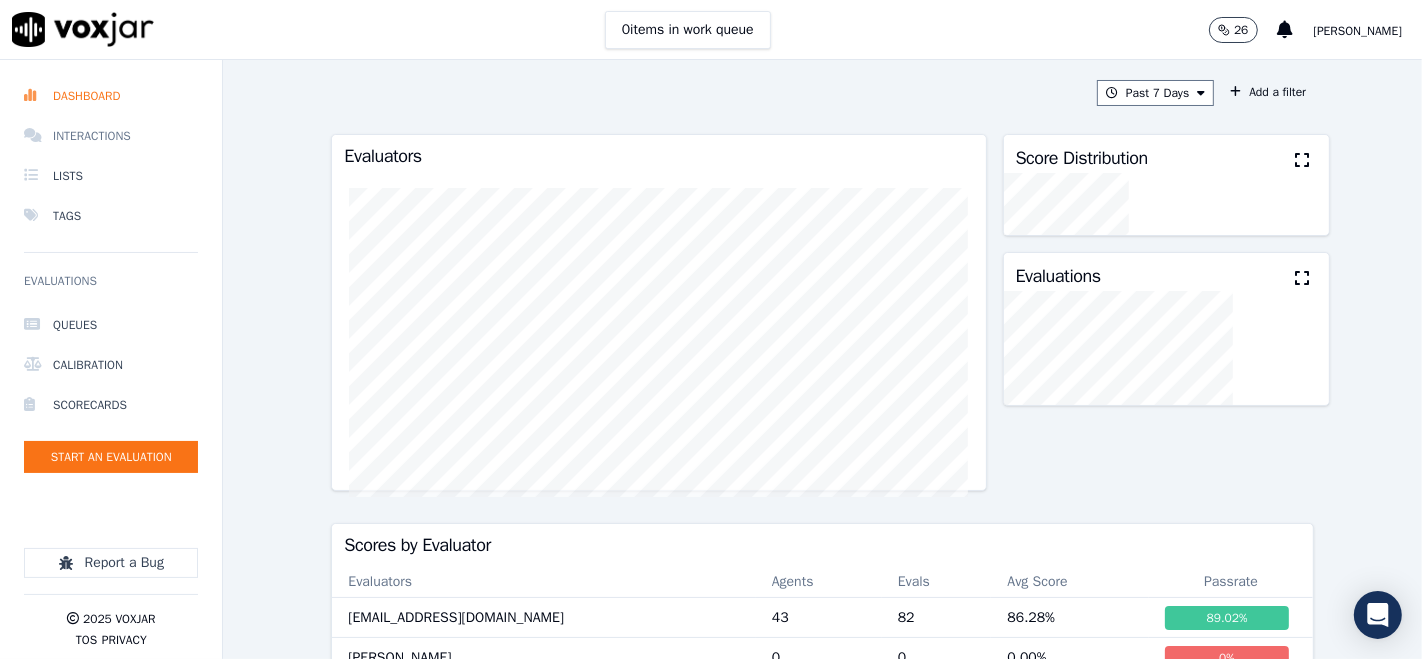 click on "Interactions" at bounding box center [111, 136] 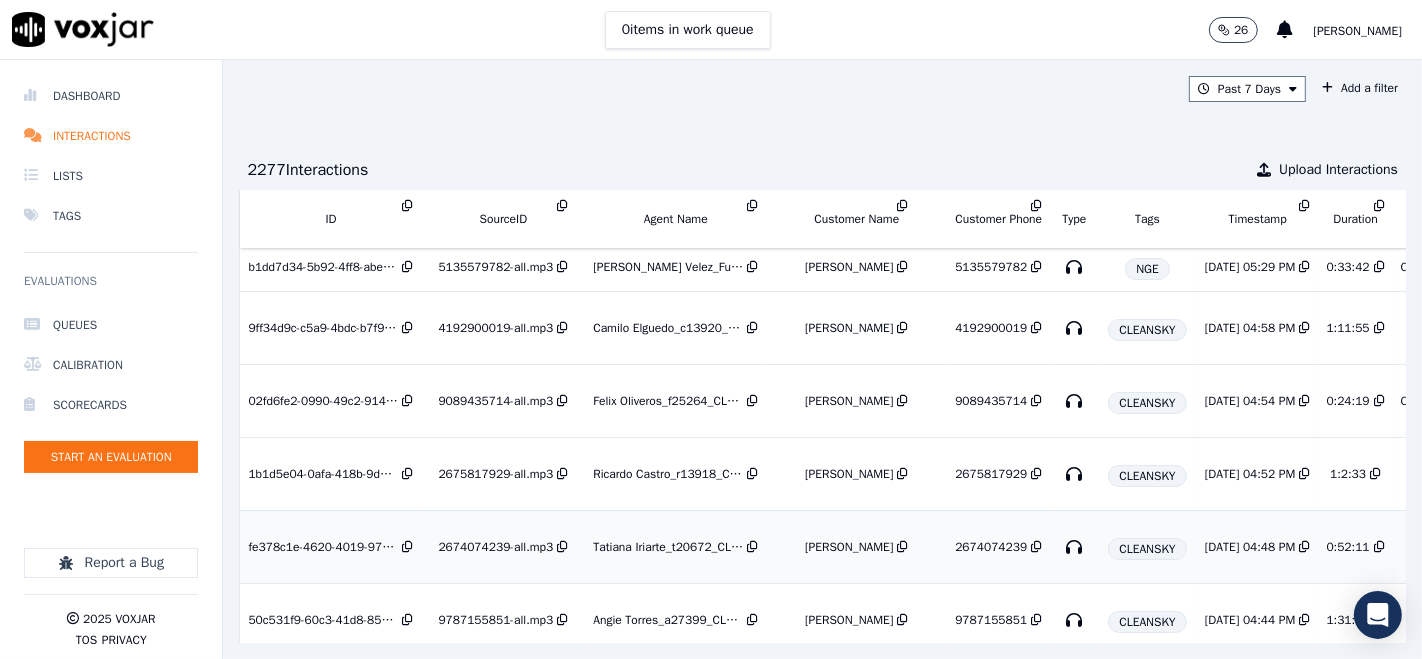 scroll, scrollTop: 0, scrollLeft: 0, axis: both 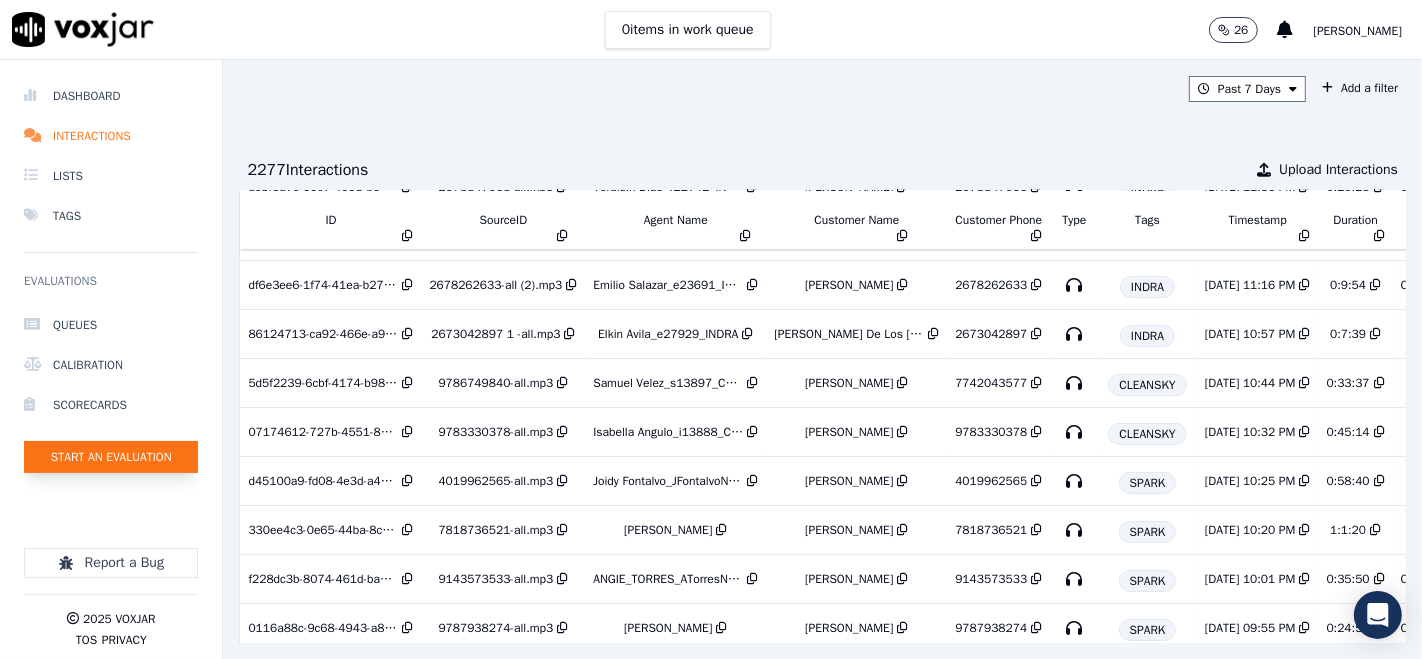 click on "Start an Evaluation" 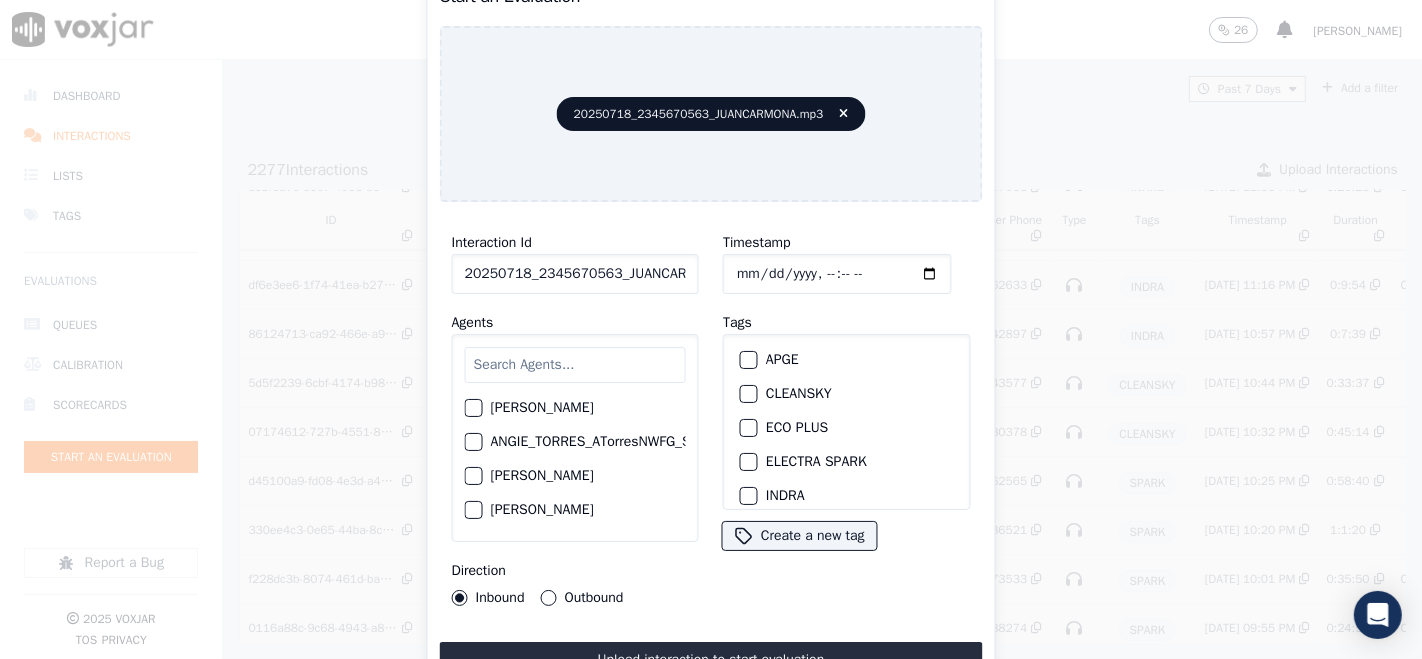 click on "20250718_2345670563_JUANCARMONA.mp3" 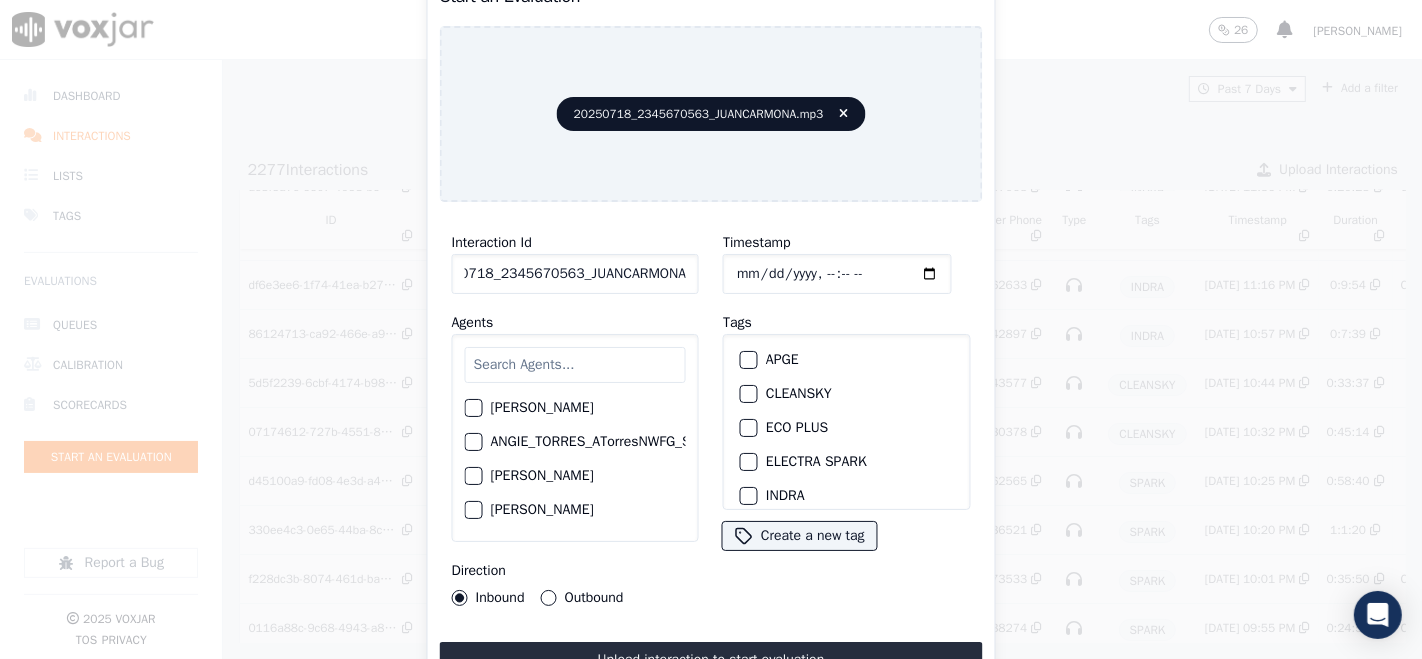 scroll, scrollTop: 0, scrollLeft: 35, axis: horizontal 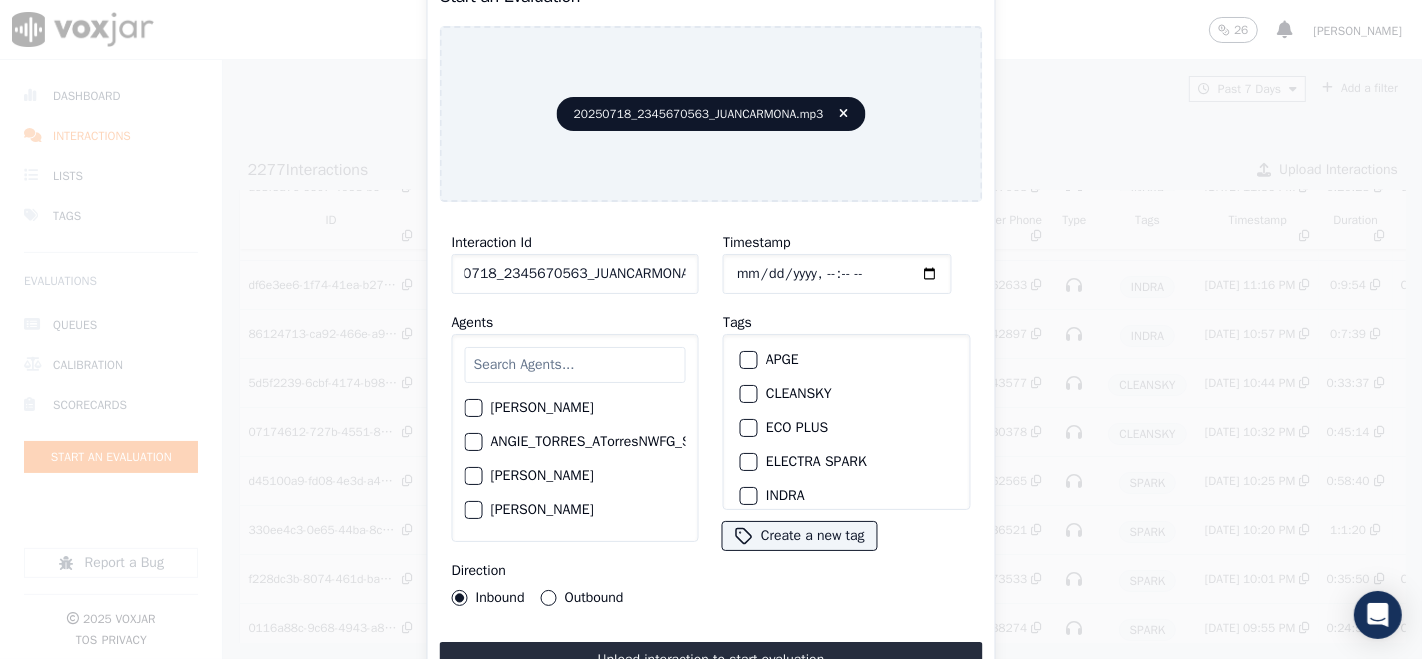 type on "20250718_2345670563_JUANCARMONA" 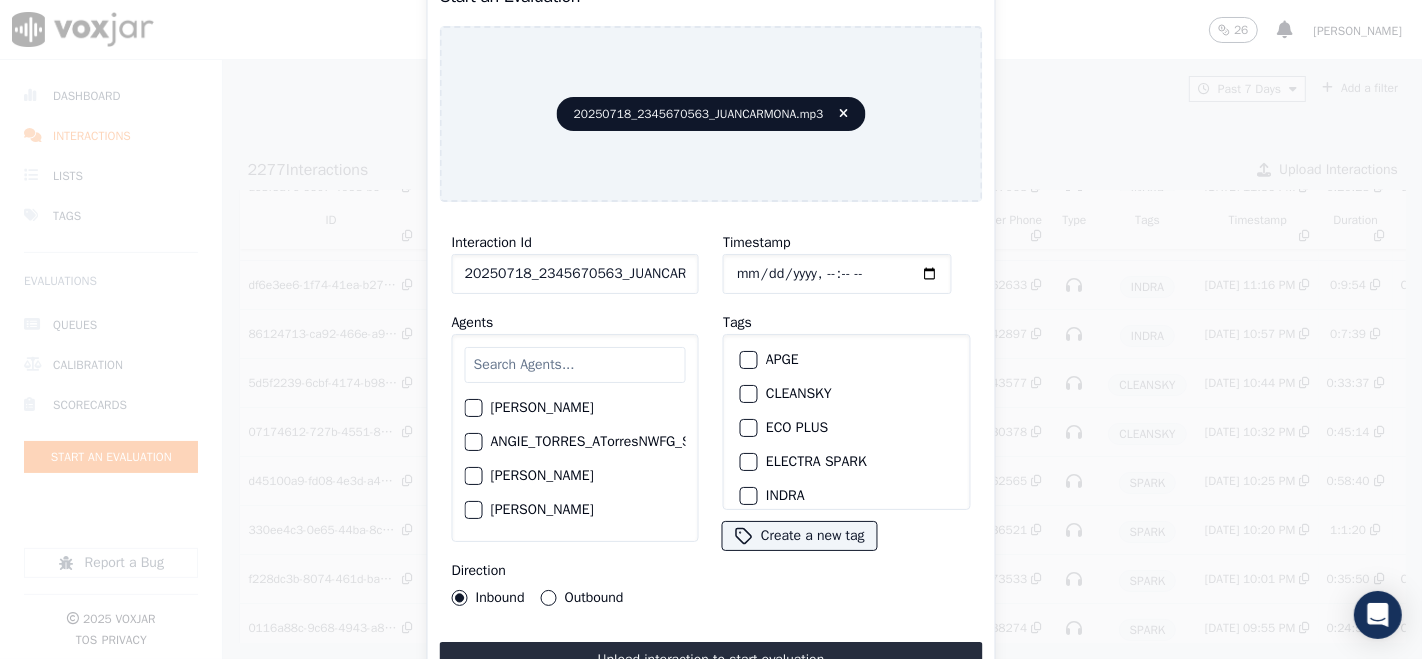 click on "CLEANSKY" at bounding box center (749, 394) 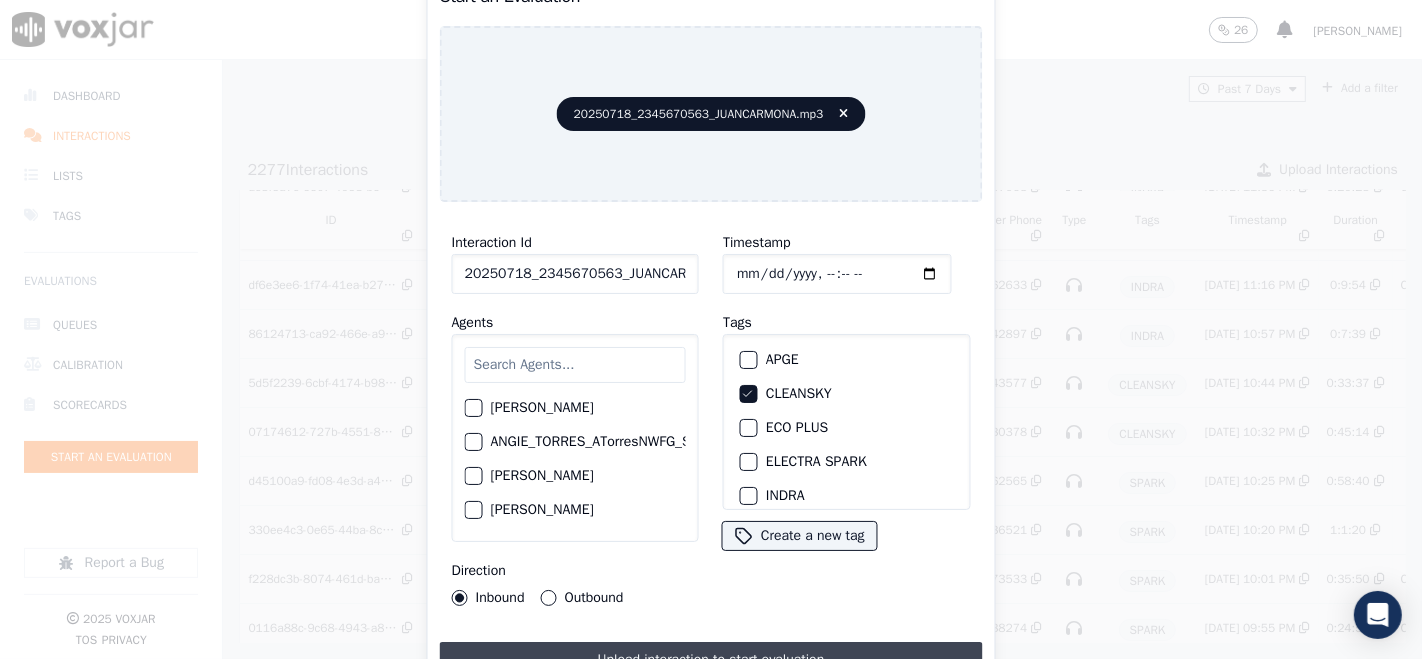click on "Upload interaction to start evaluation" at bounding box center (711, 660) 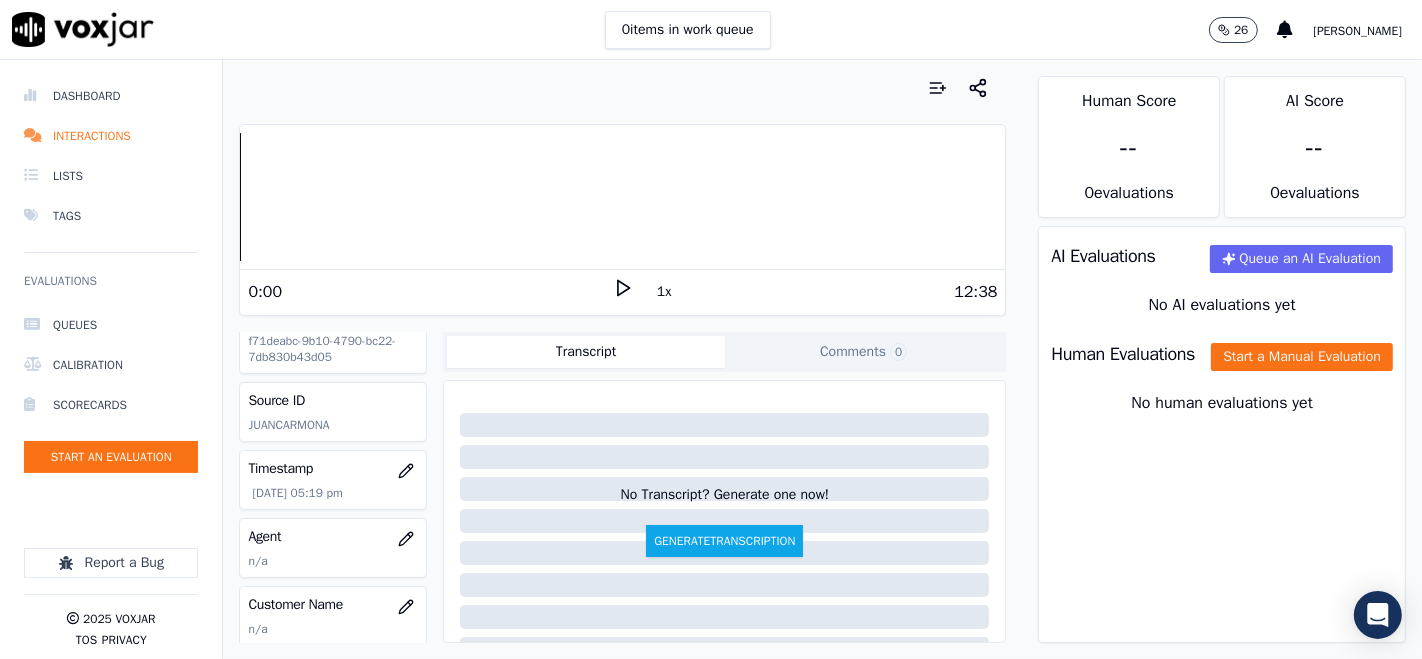 scroll, scrollTop: 0, scrollLeft: 0, axis: both 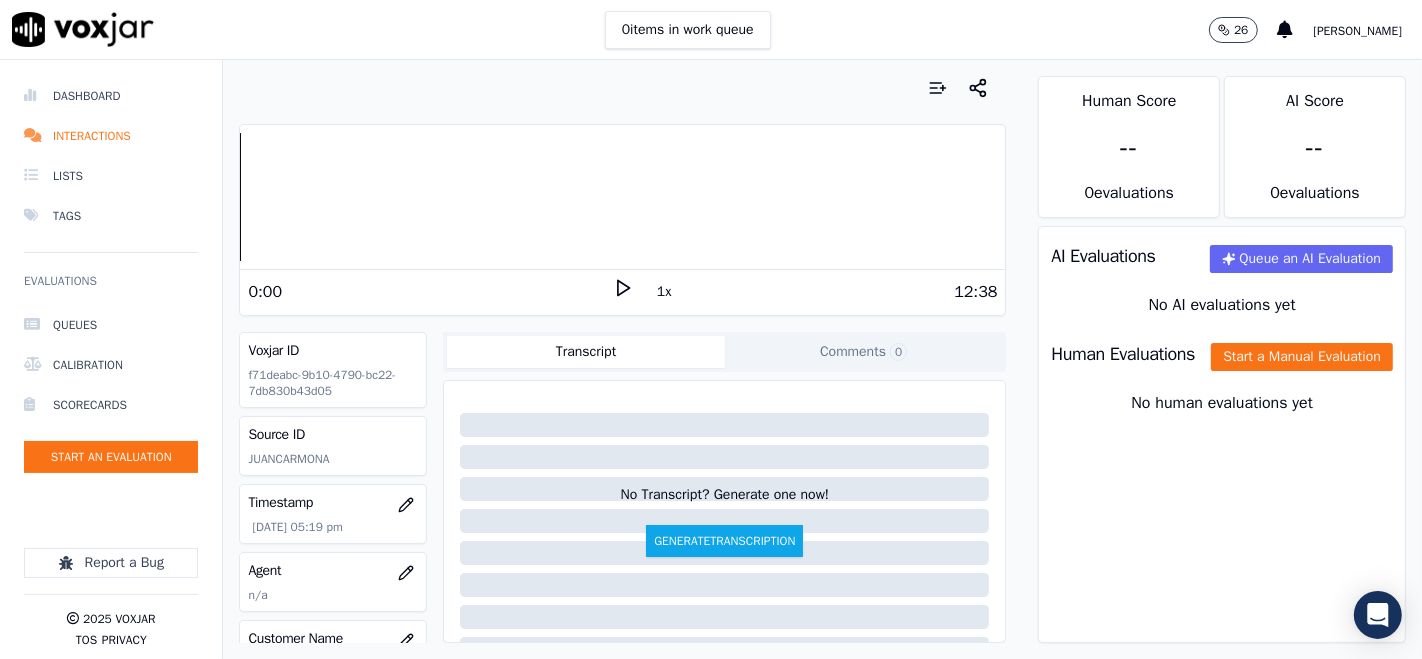 click 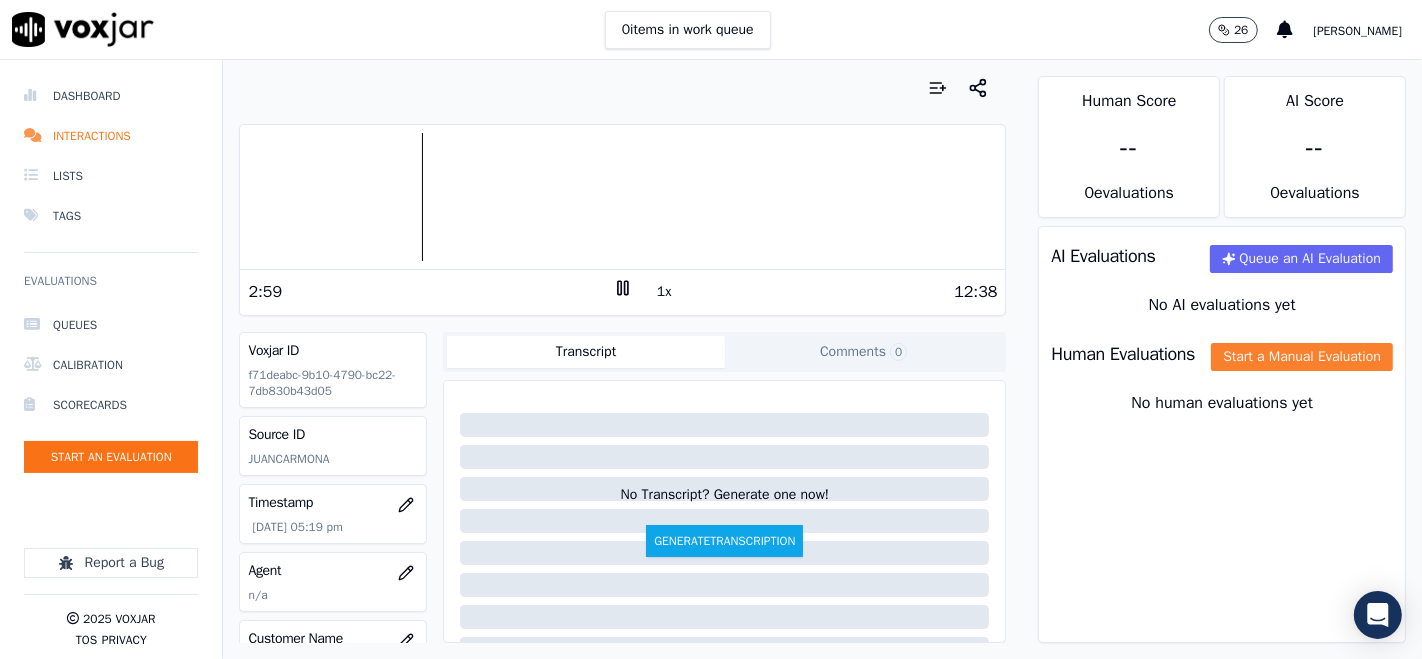 click on "Start a Manual Evaluation" 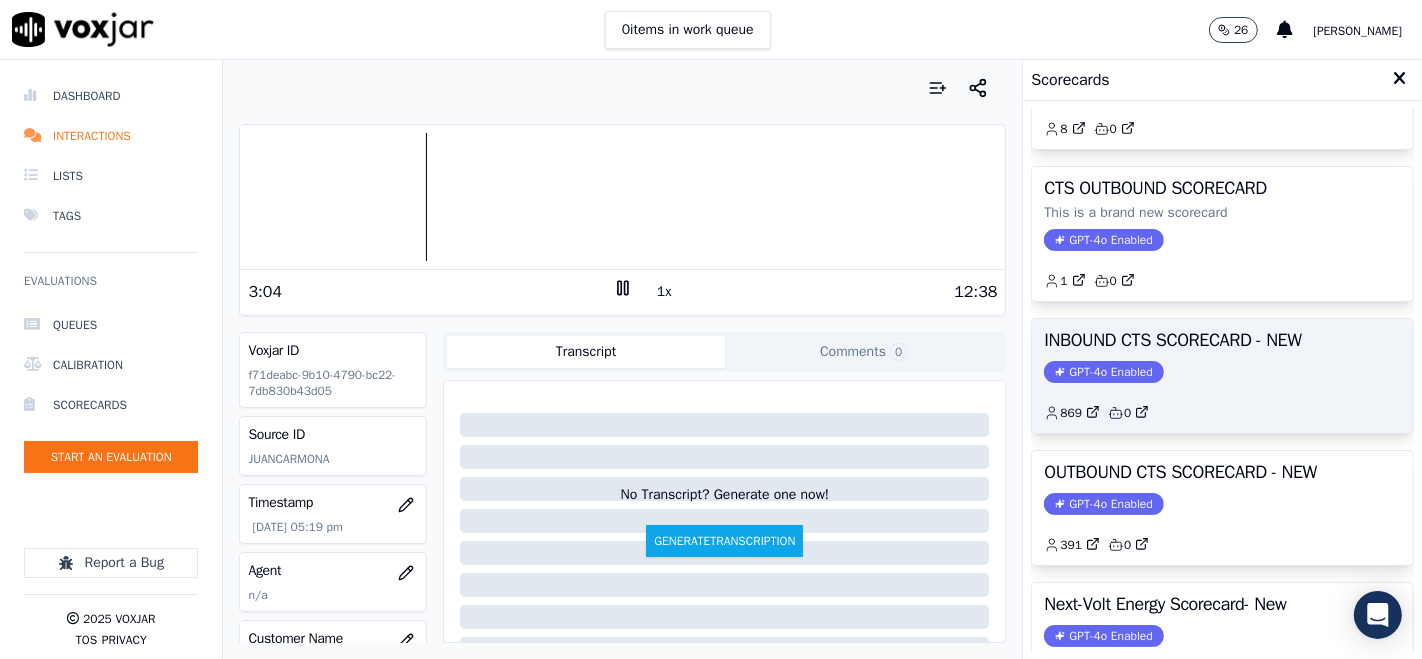 scroll, scrollTop: 0, scrollLeft: 0, axis: both 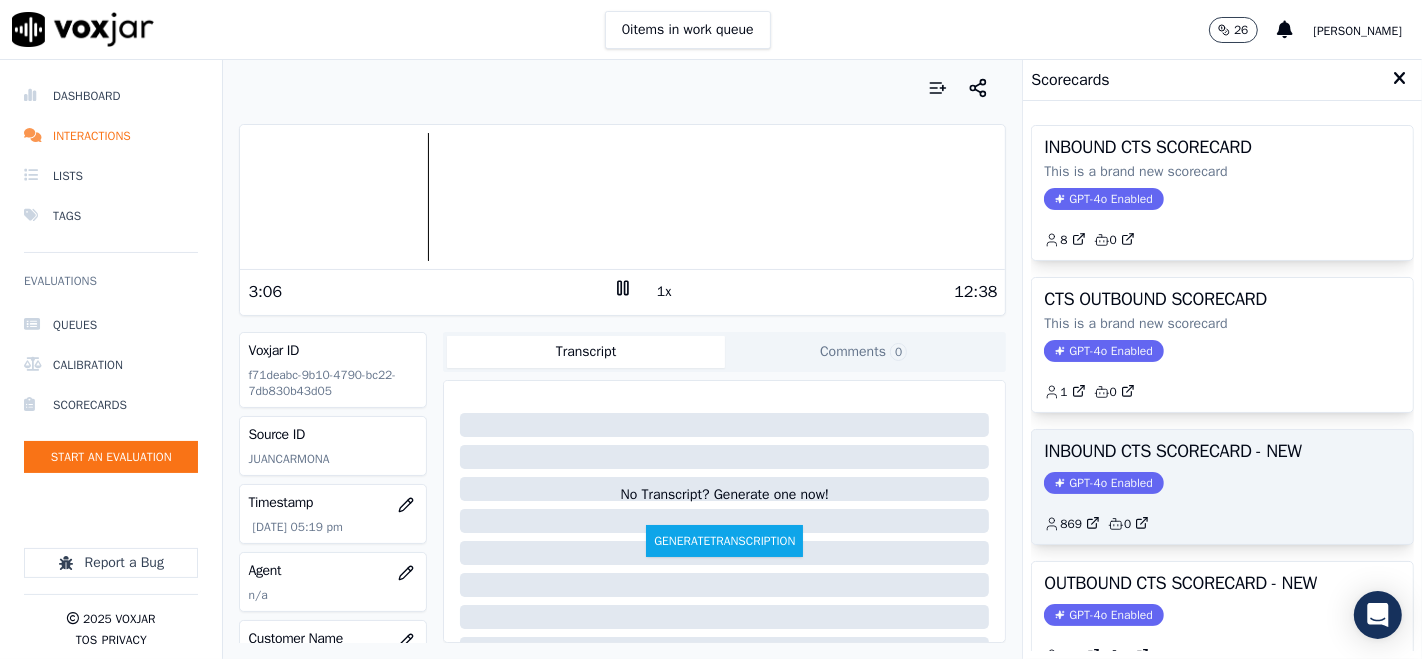 click on "INBOUND CTS SCORECARD - NEW" at bounding box center (1222, 451) 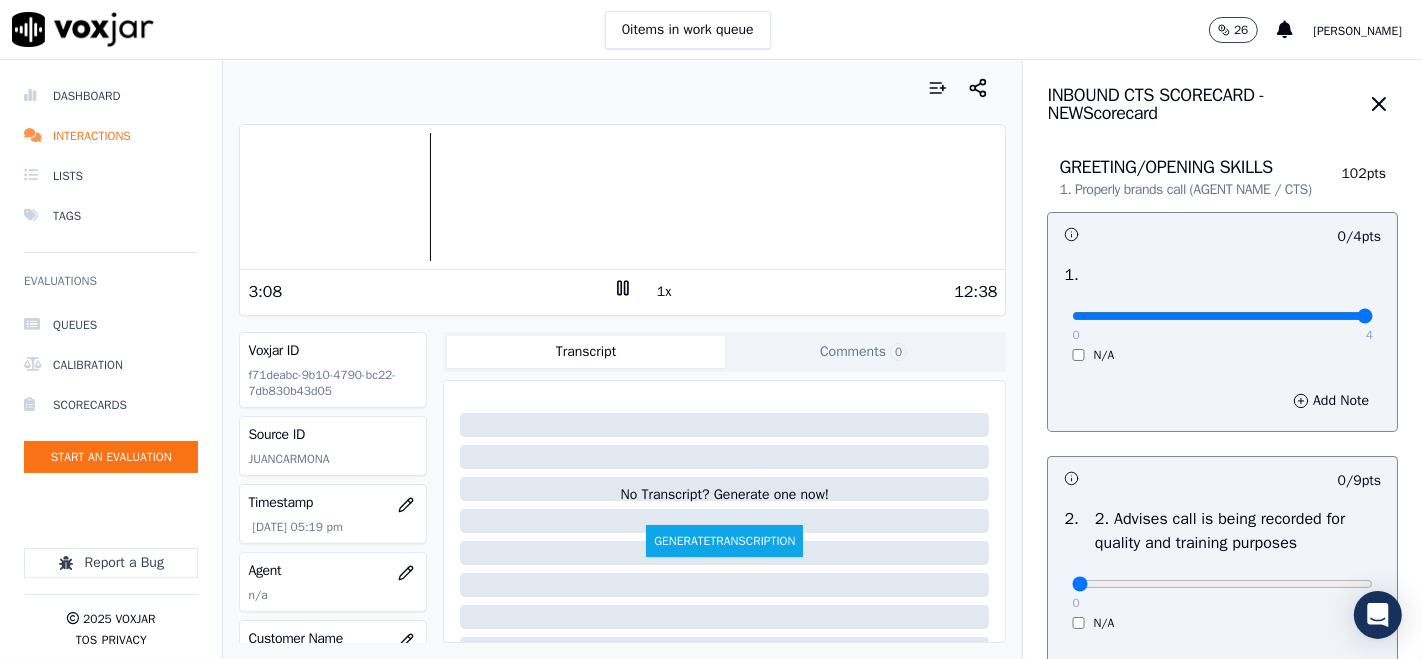 type on "4" 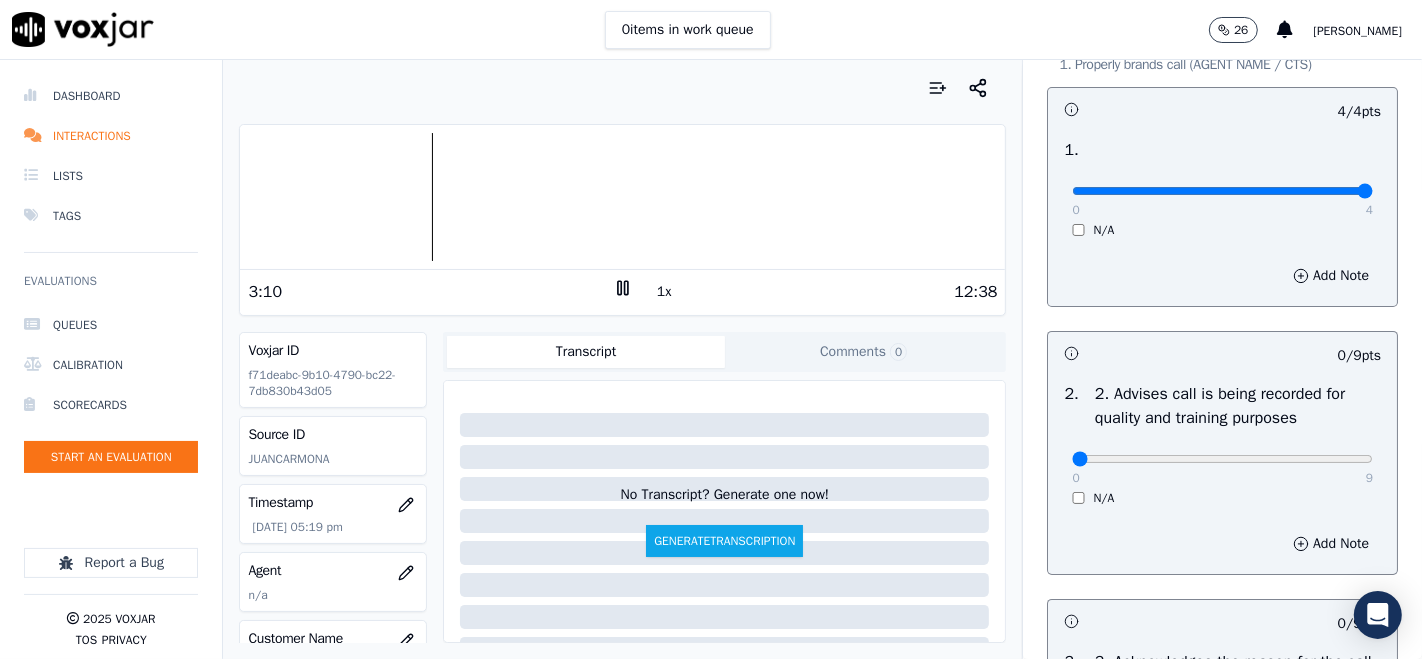scroll, scrollTop: 222, scrollLeft: 0, axis: vertical 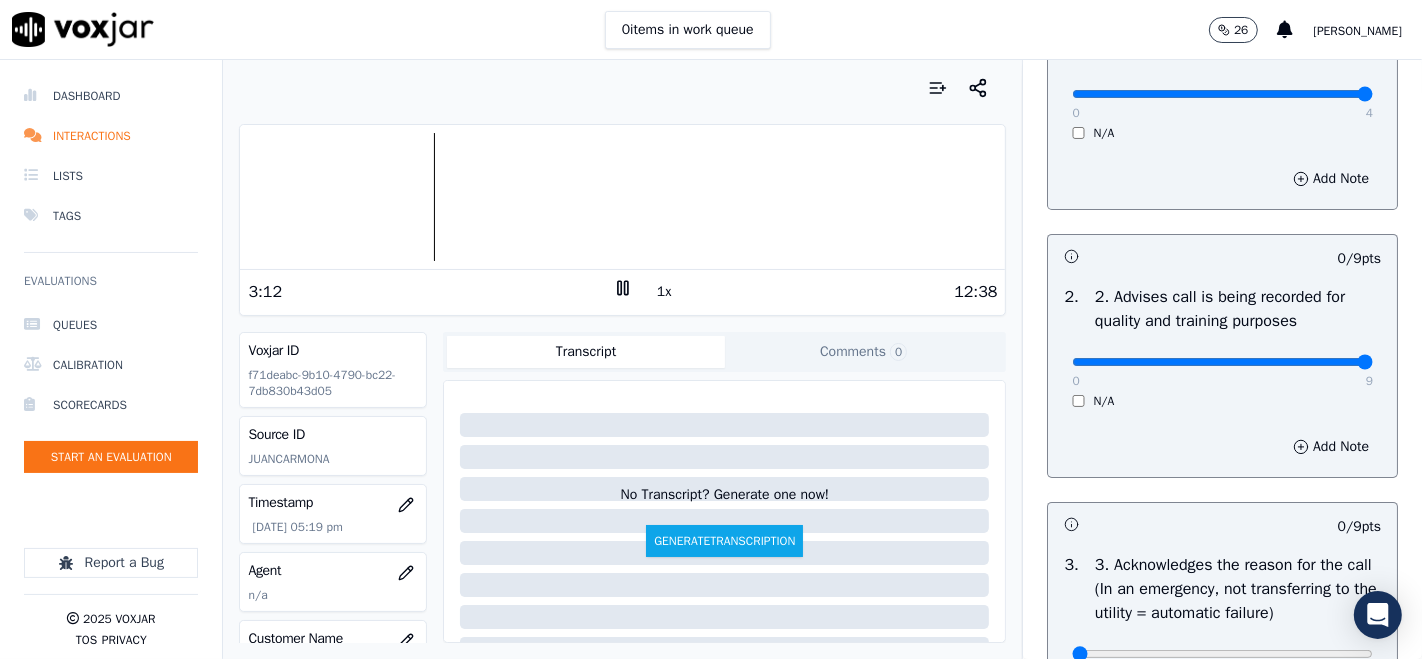 type on "9" 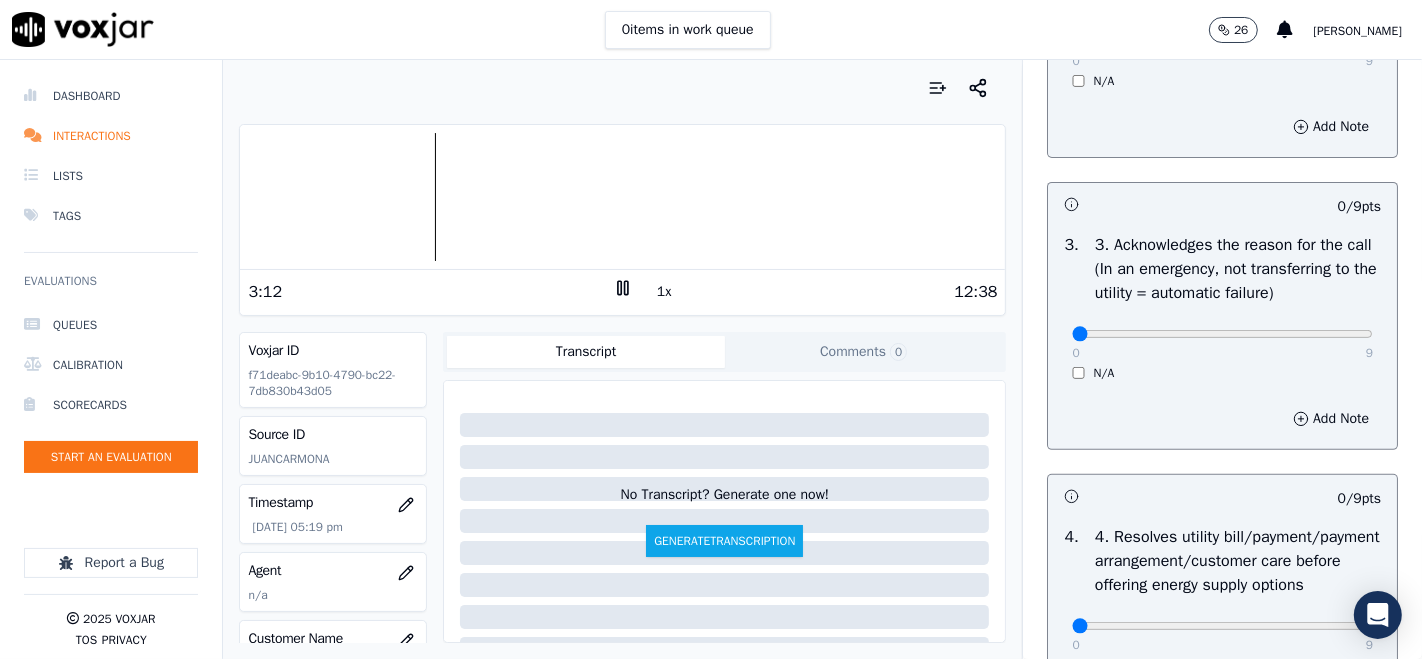scroll, scrollTop: 555, scrollLeft: 0, axis: vertical 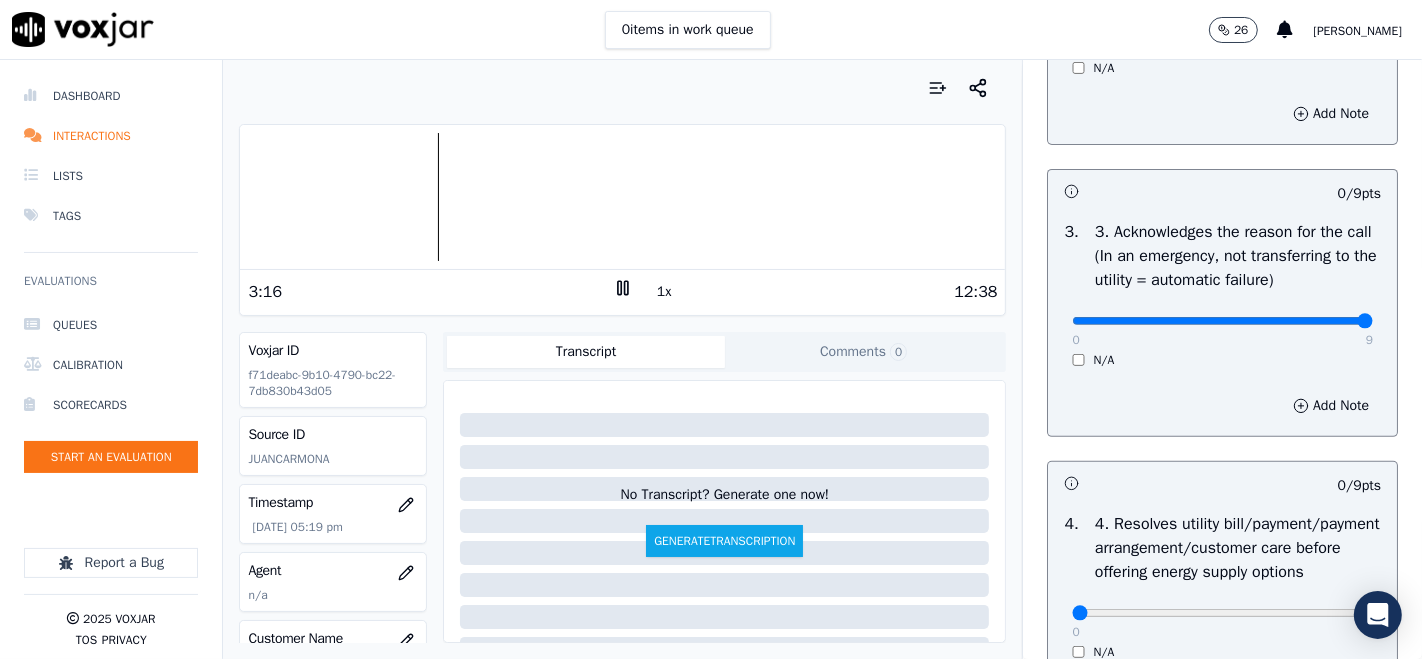 type on "9" 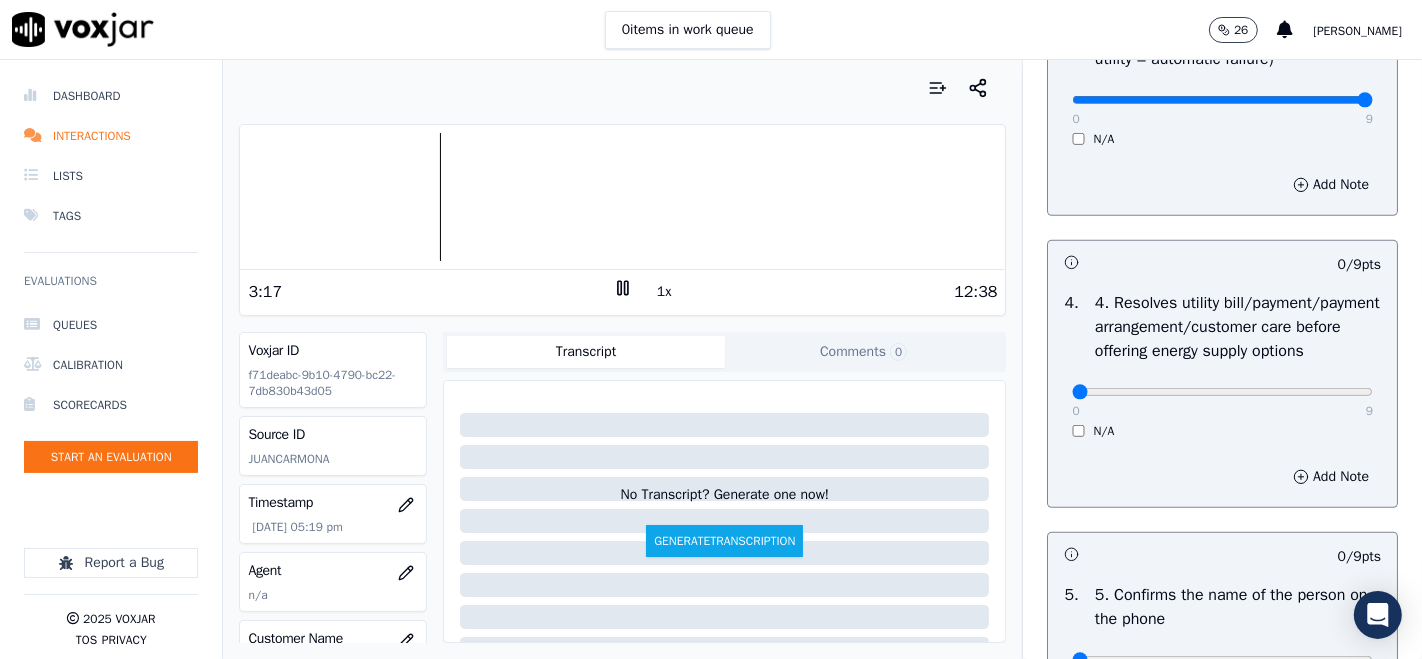 scroll, scrollTop: 777, scrollLeft: 0, axis: vertical 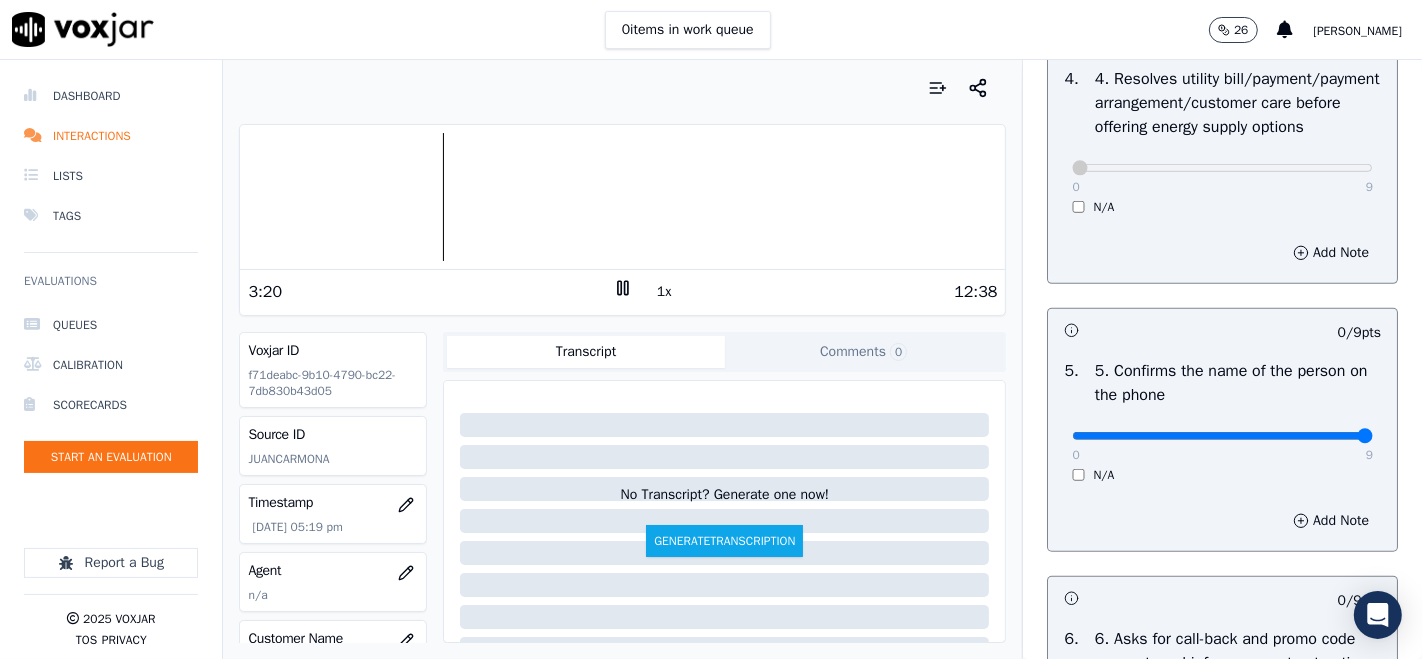 type on "9" 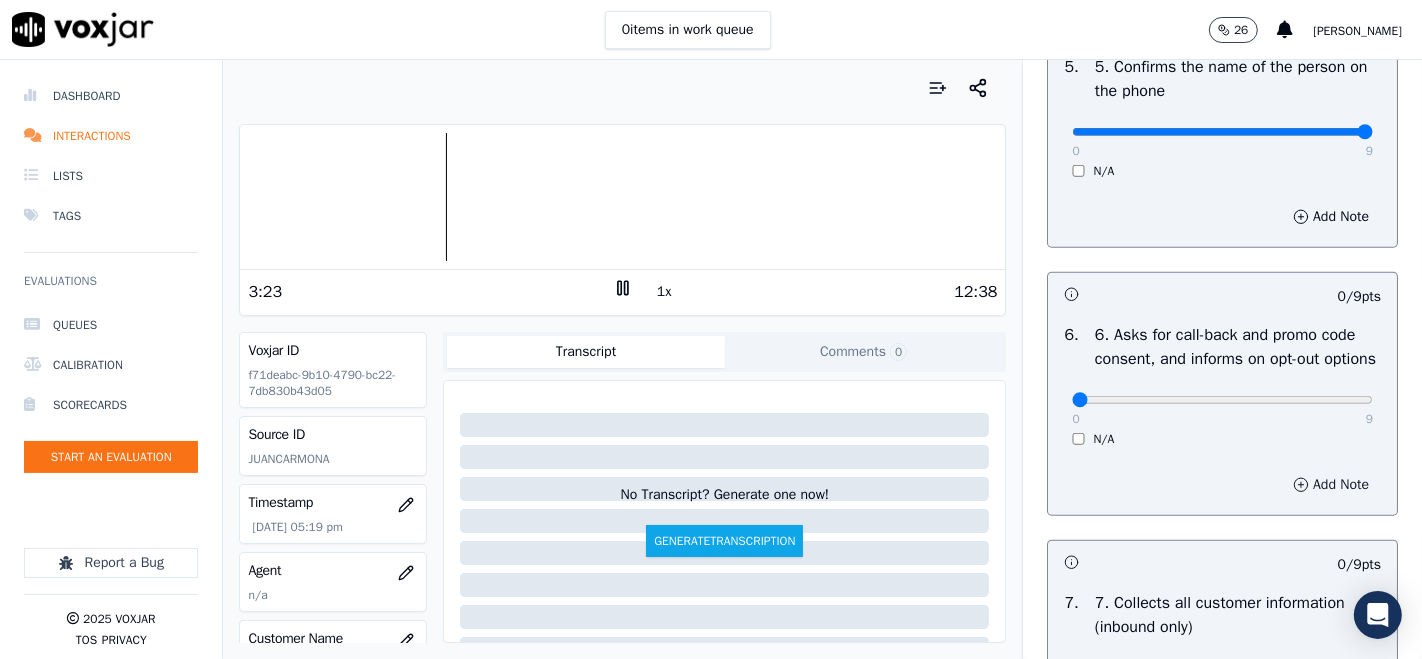 scroll, scrollTop: 1333, scrollLeft: 0, axis: vertical 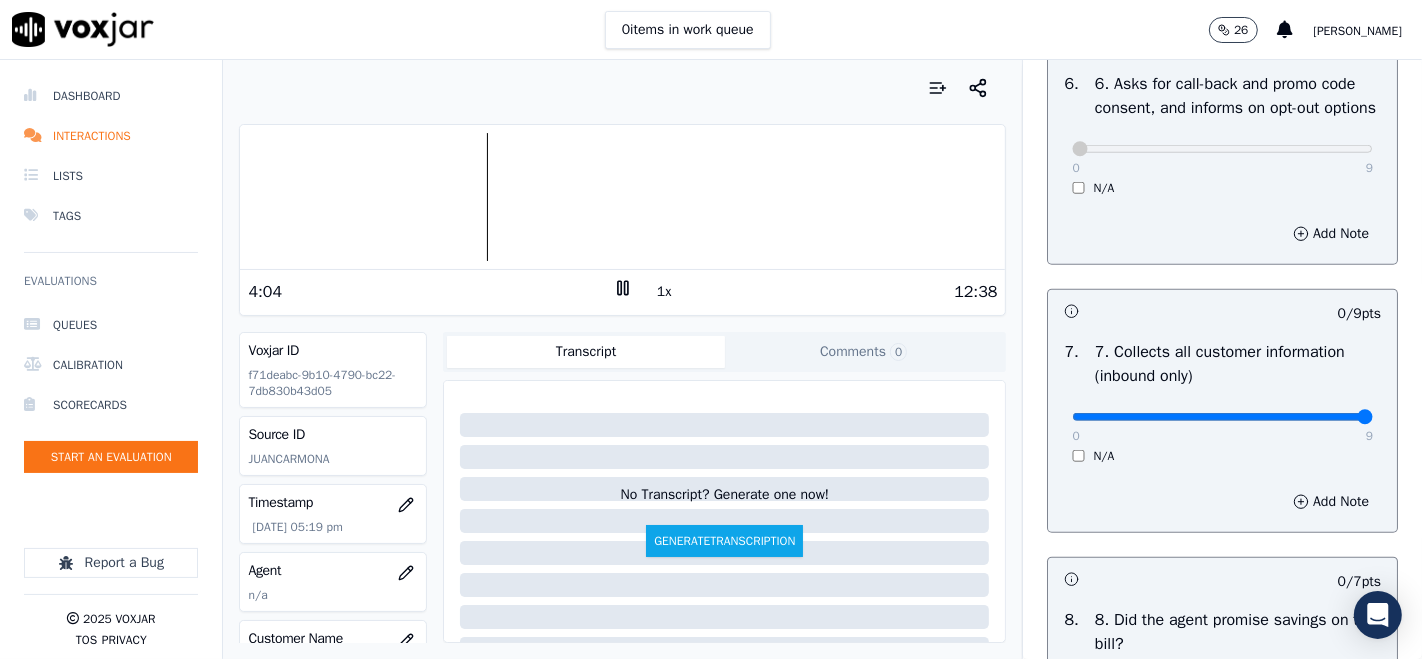 type on "9" 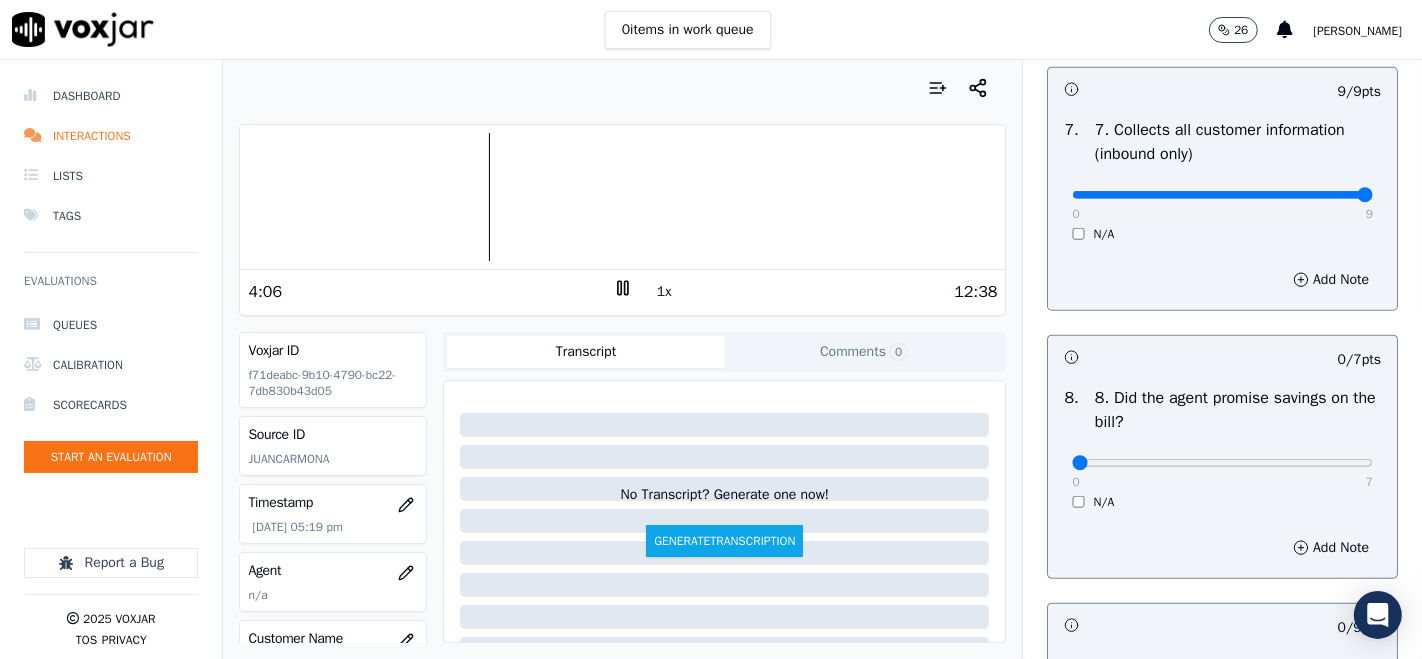 scroll, scrollTop: 1888, scrollLeft: 0, axis: vertical 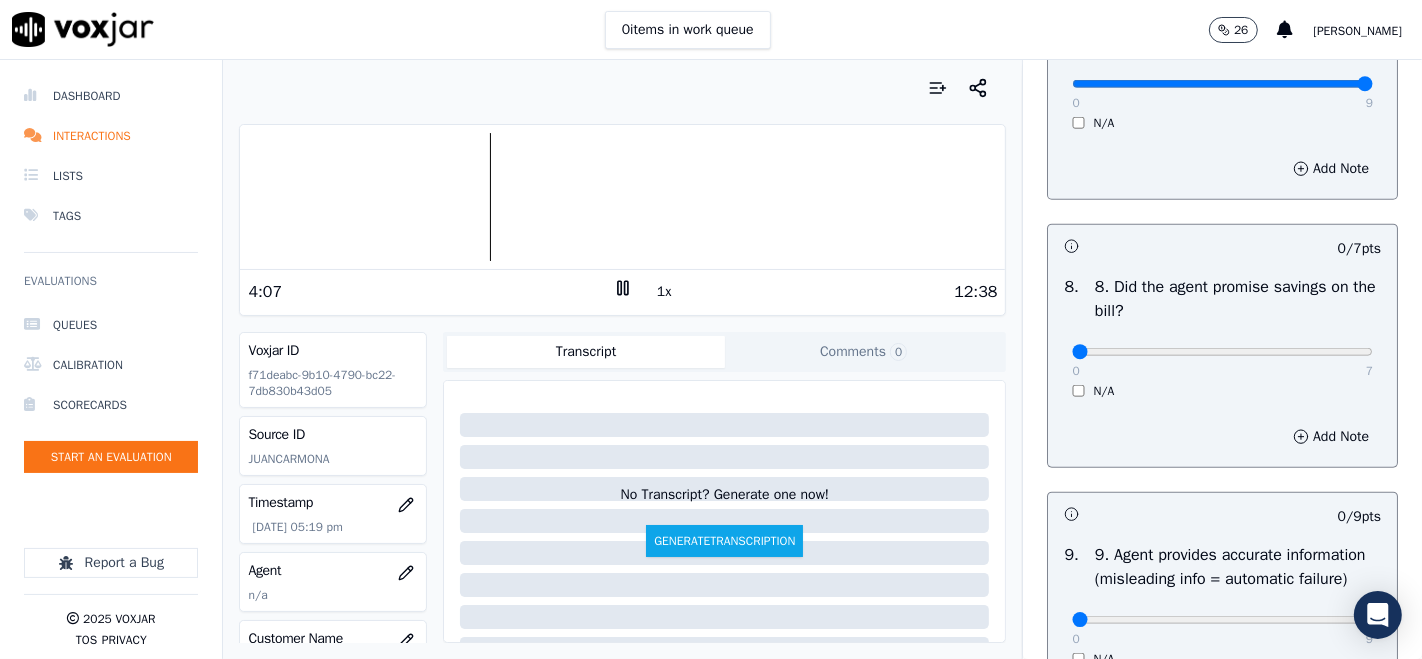 click on "0   7     N/A" at bounding box center [1222, 361] 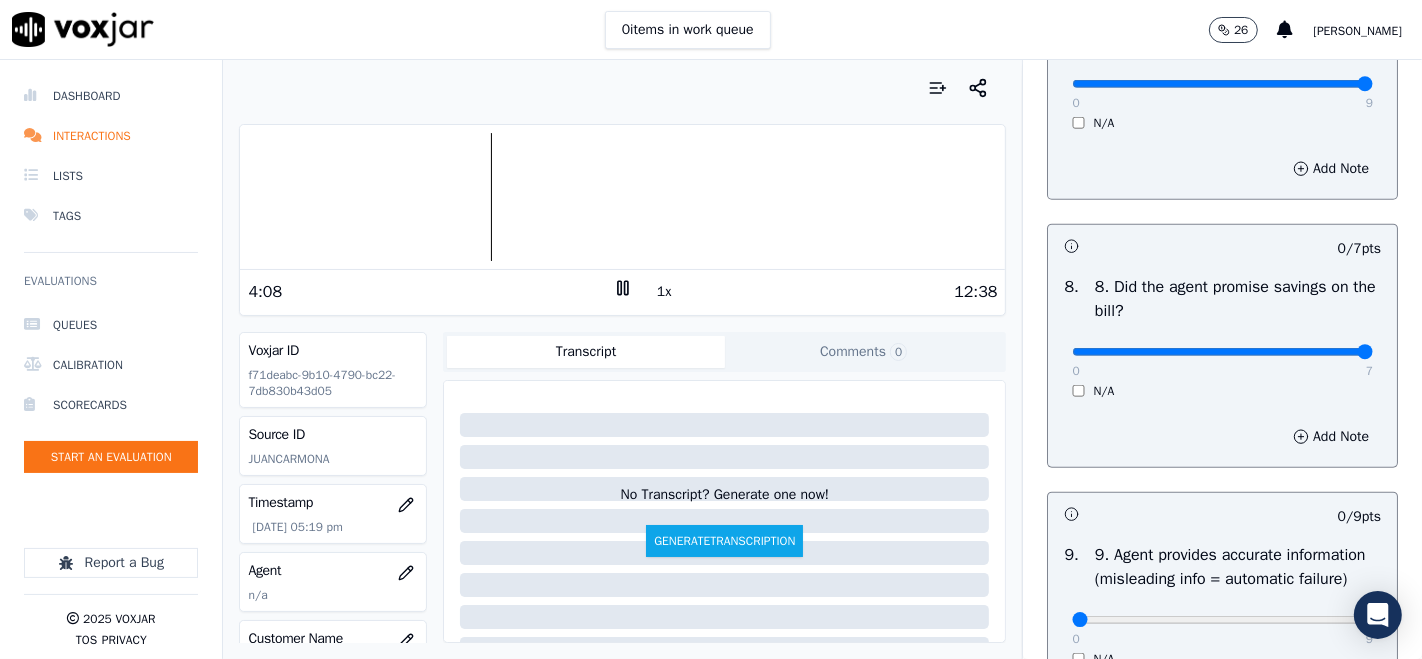 type on "7" 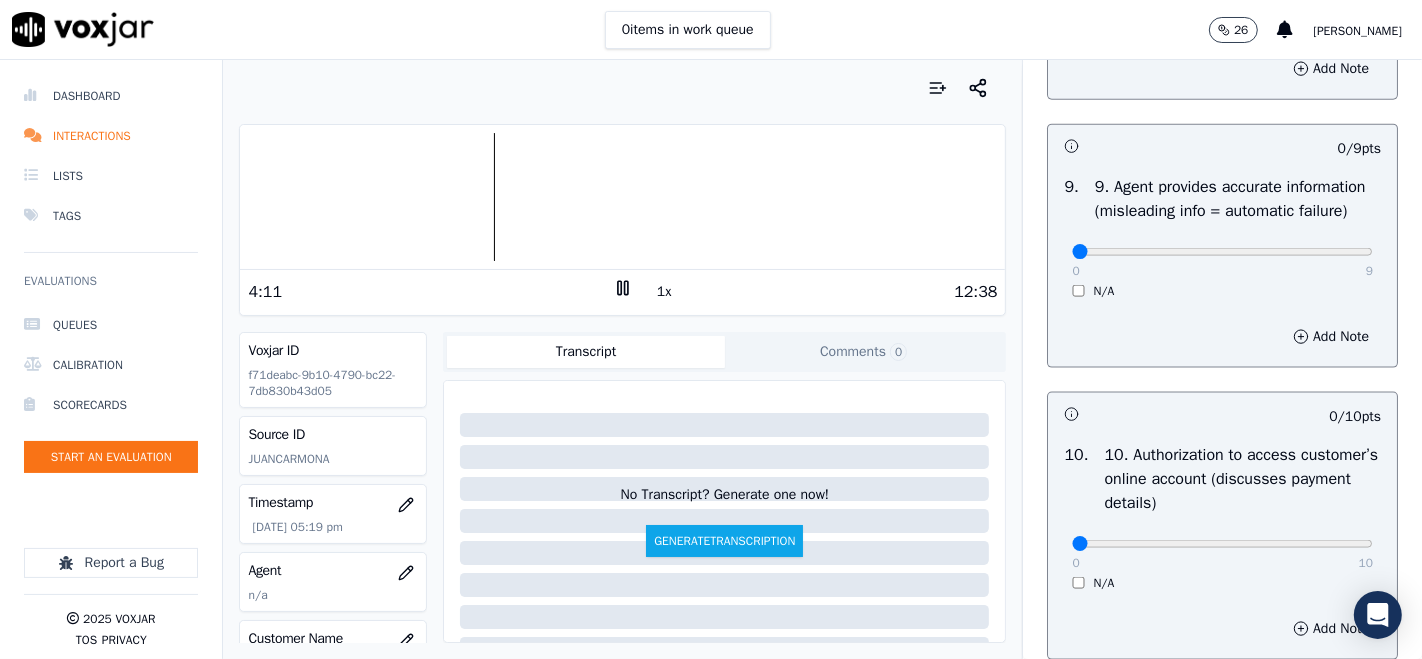 scroll, scrollTop: 2222, scrollLeft: 0, axis: vertical 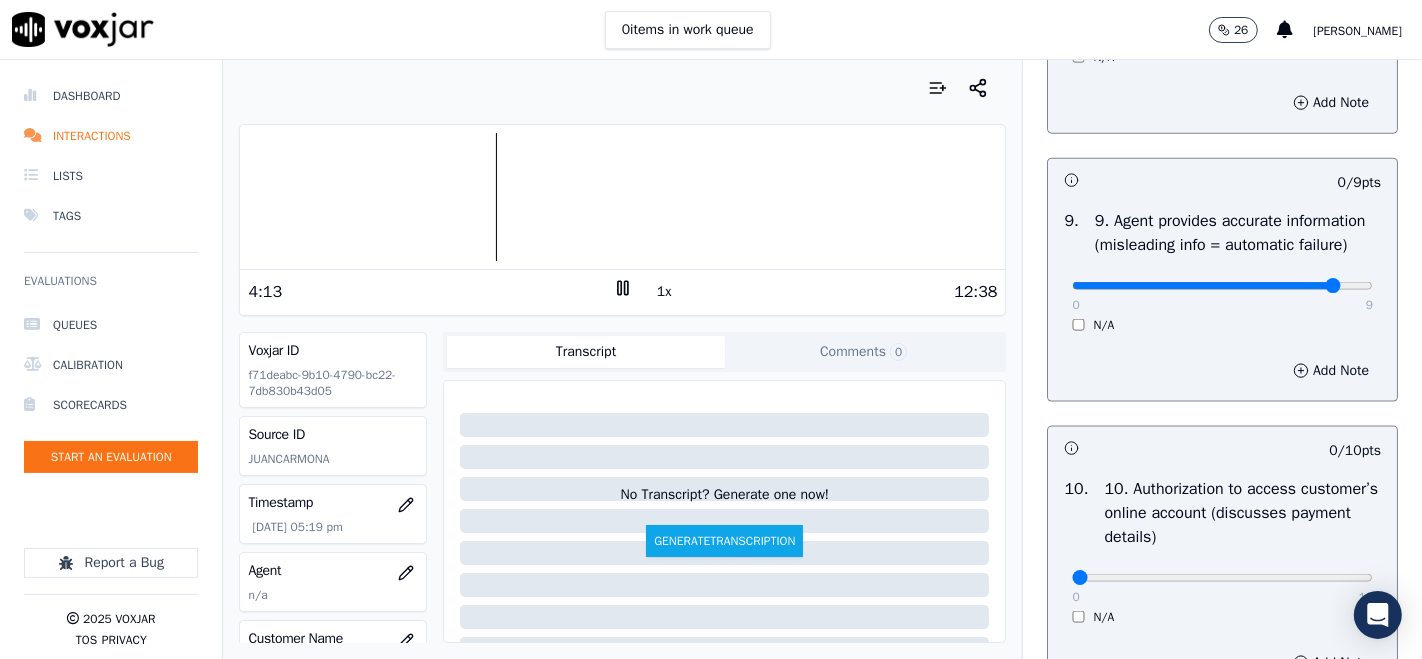 click at bounding box center [1222, -1906] 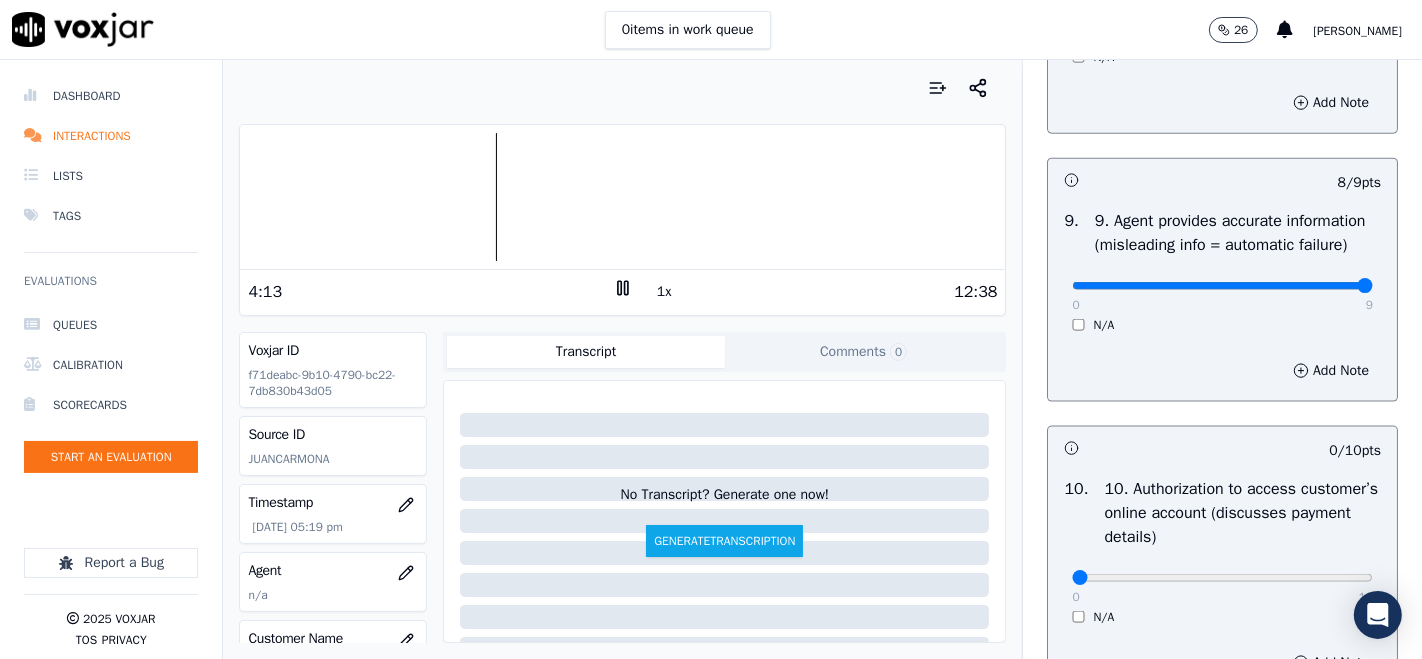 type on "9" 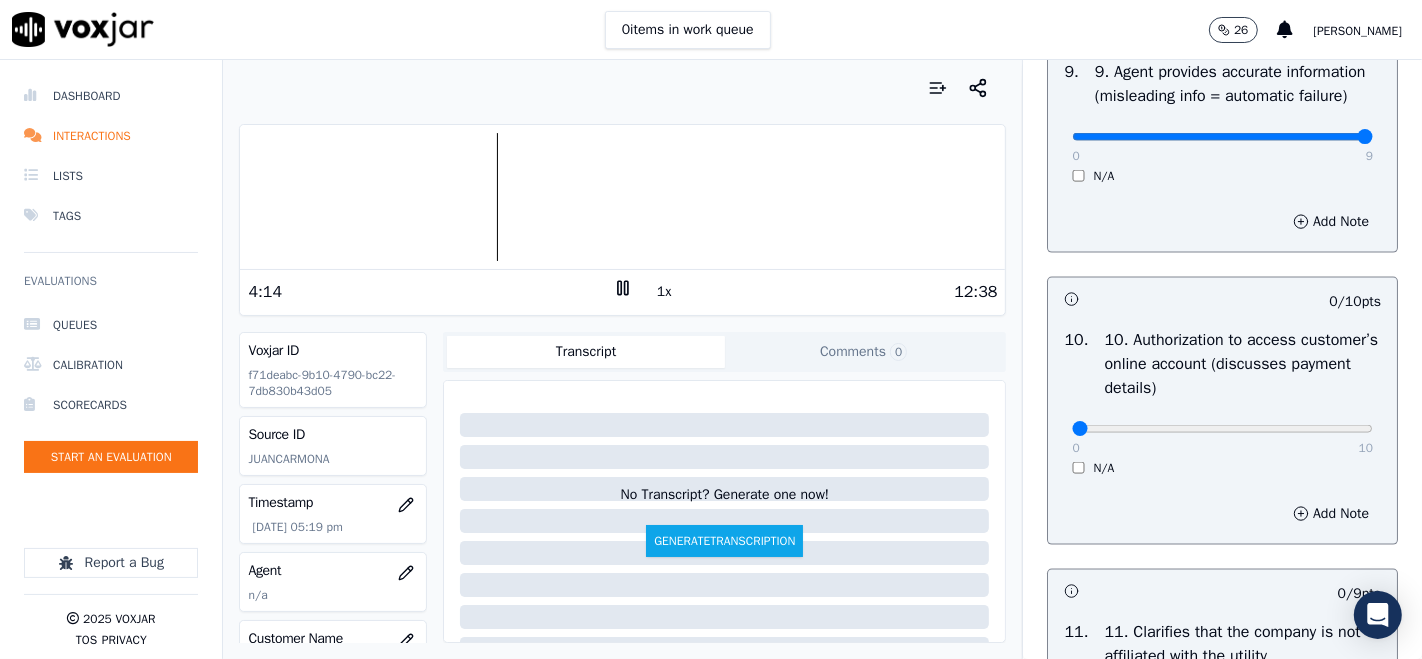 scroll, scrollTop: 2555, scrollLeft: 0, axis: vertical 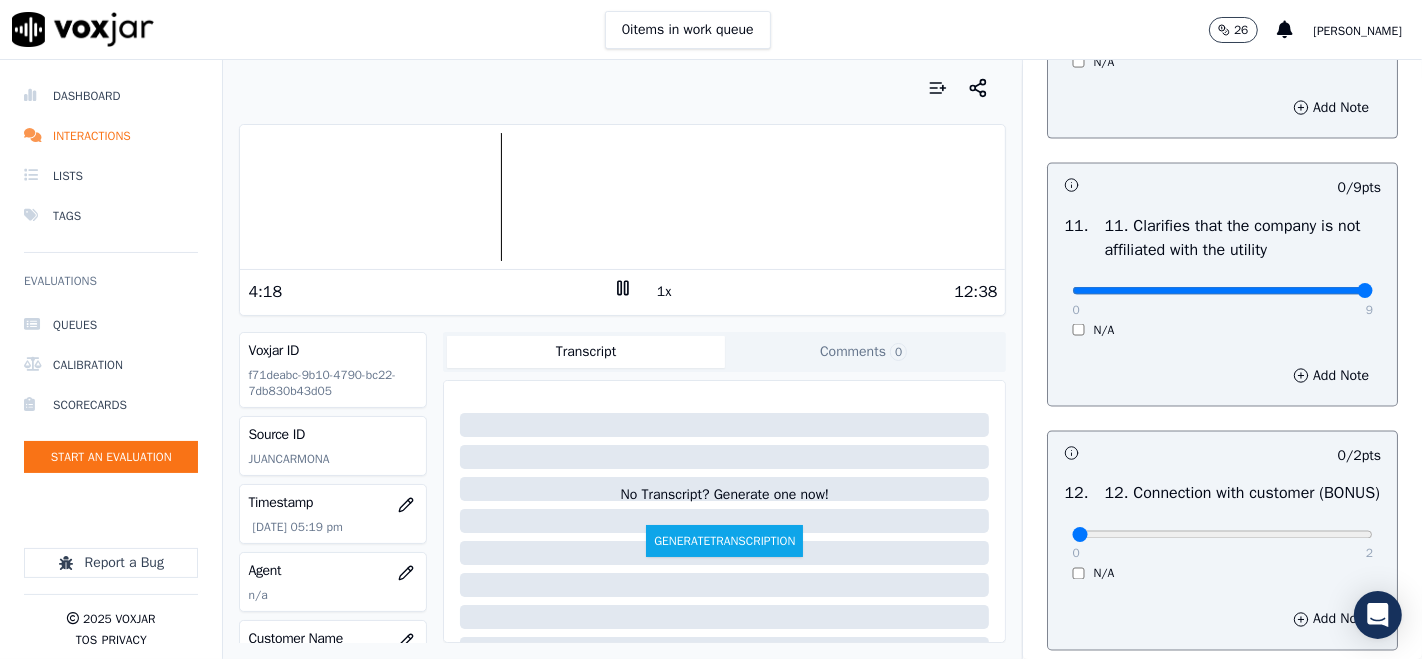 type on "9" 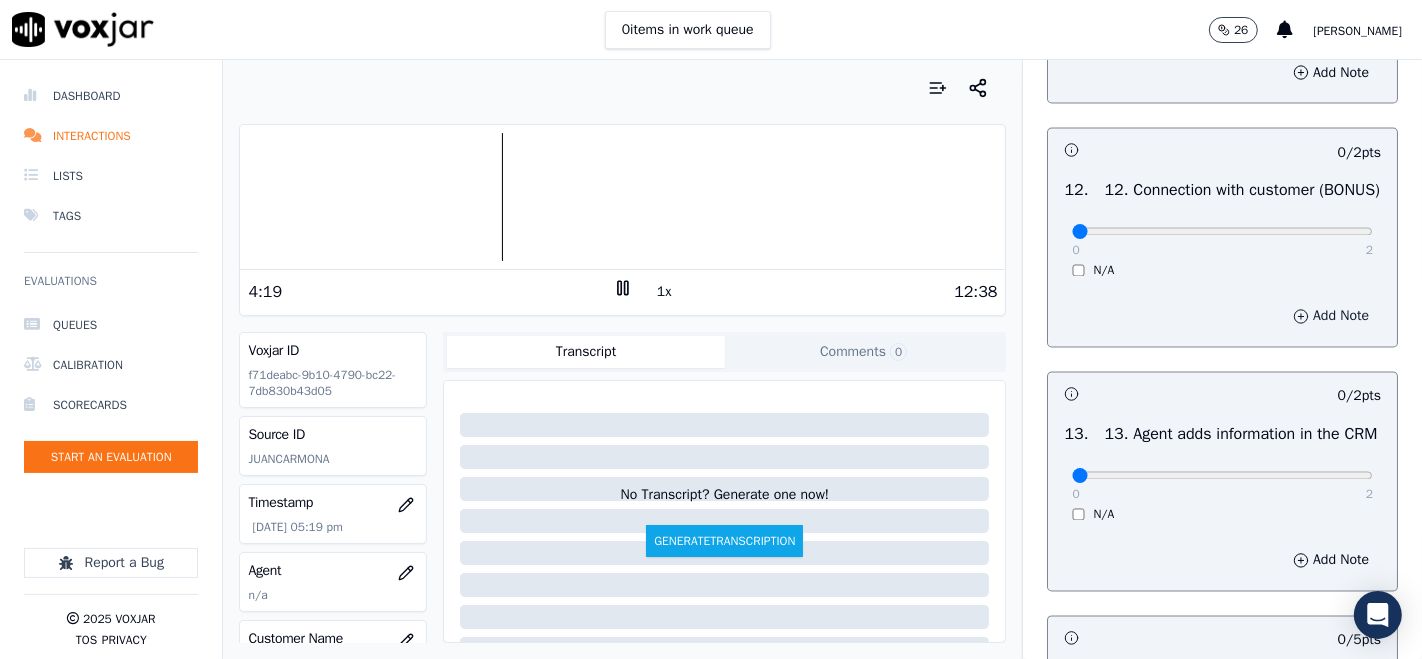 scroll, scrollTop: 3111, scrollLeft: 0, axis: vertical 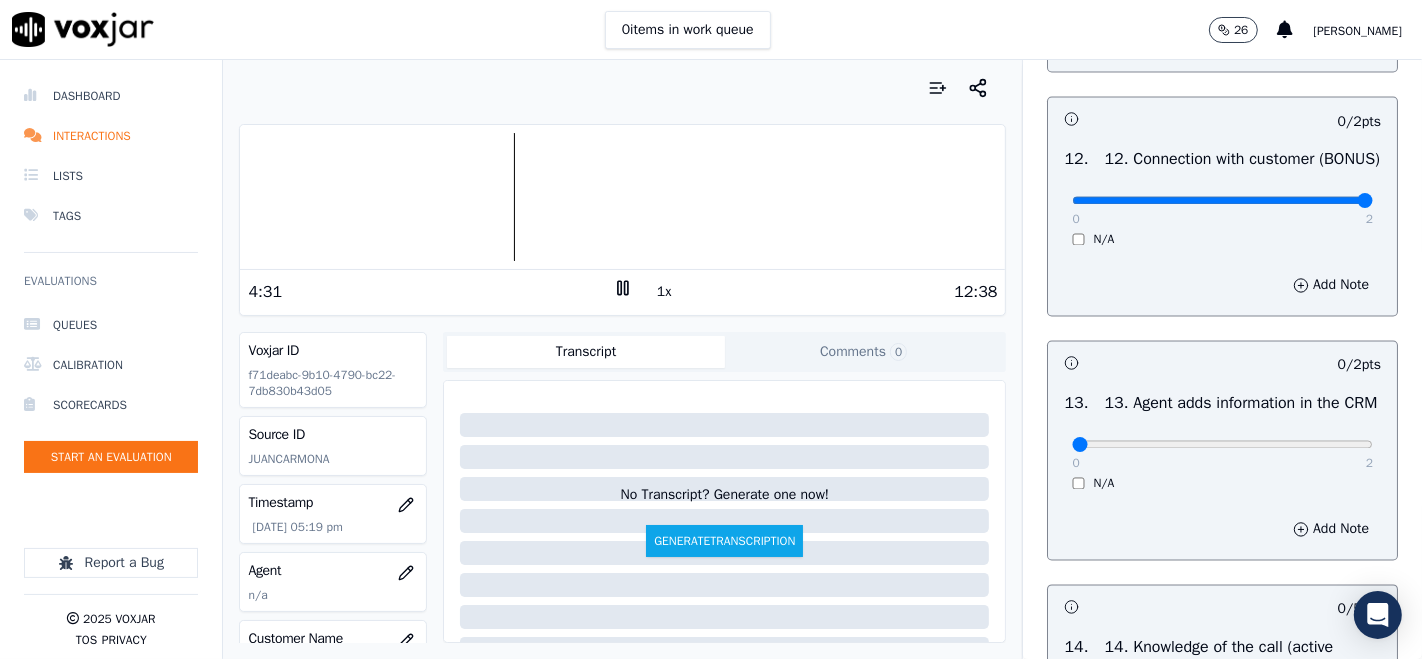 type on "2" 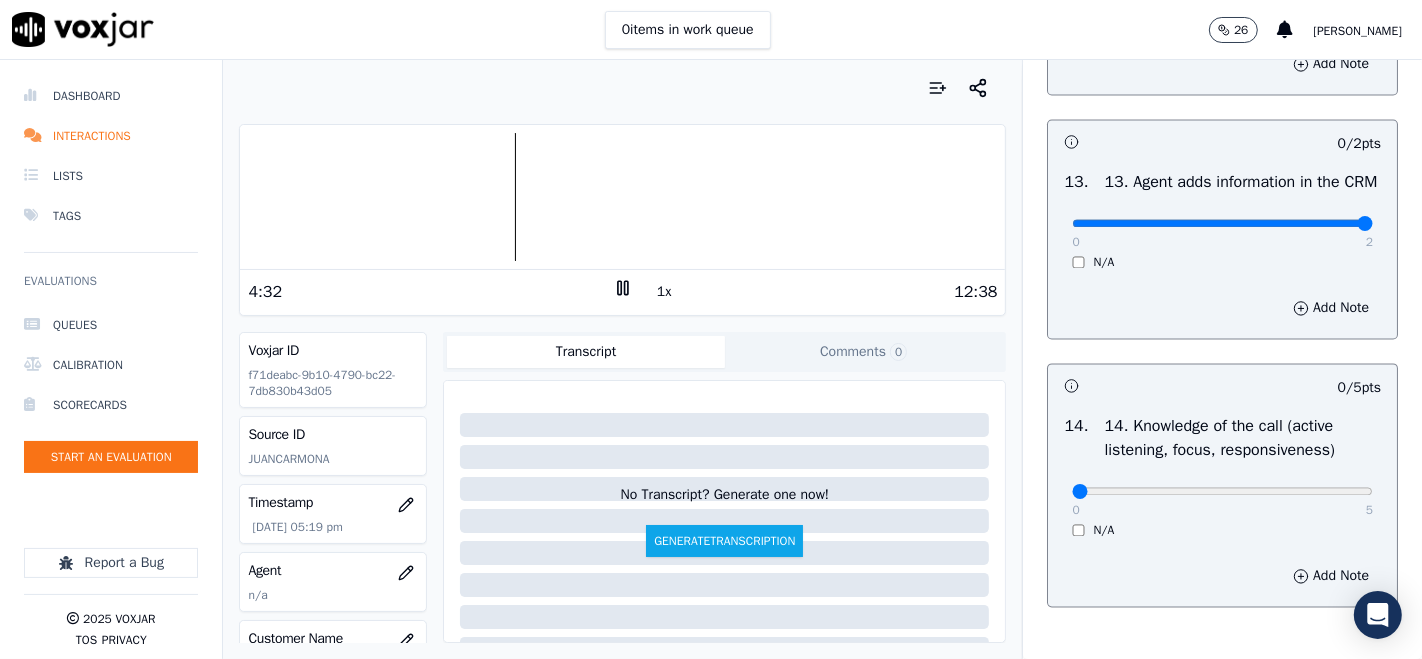 type on "2" 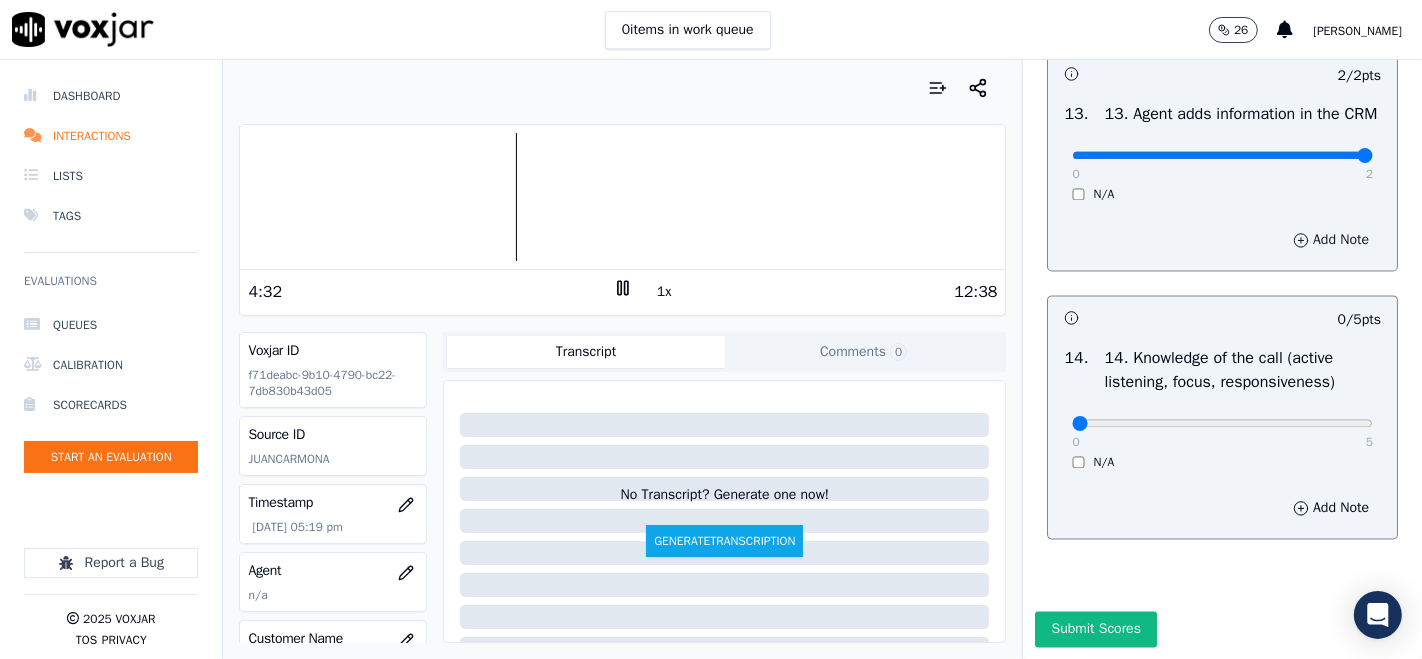 scroll, scrollTop: 3606, scrollLeft: 0, axis: vertical 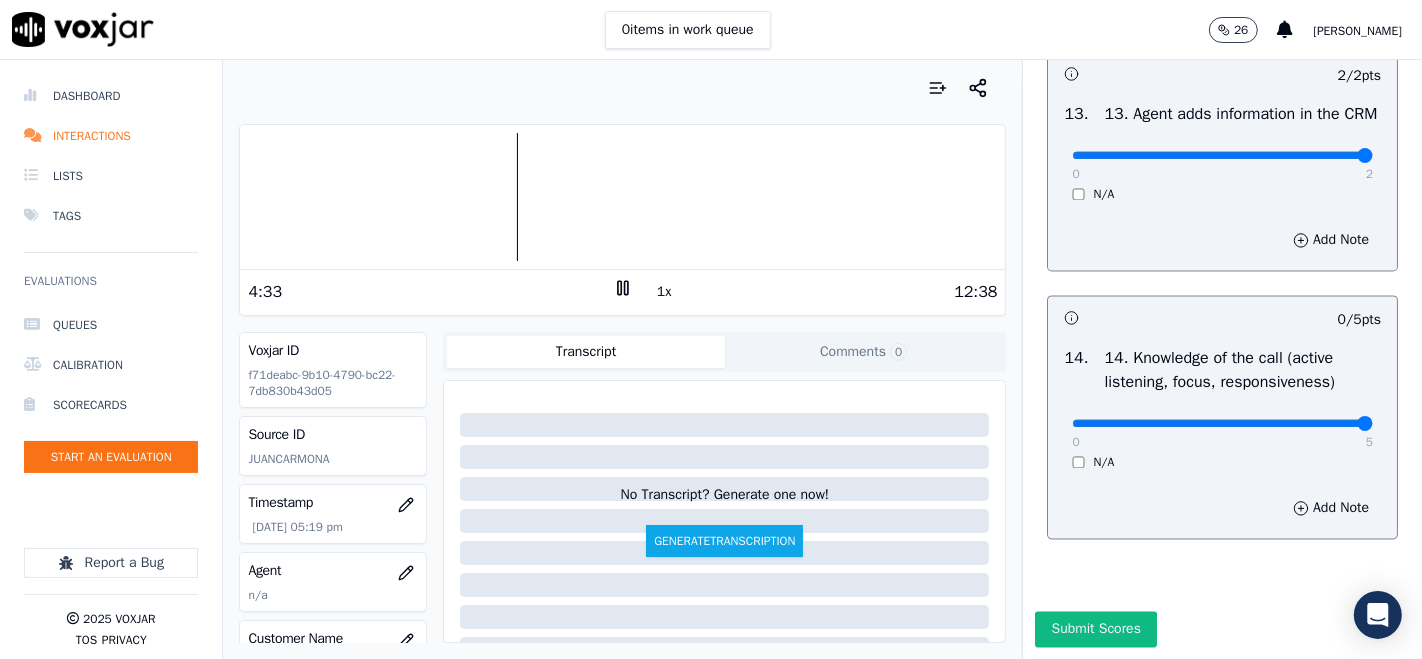 type on "5" 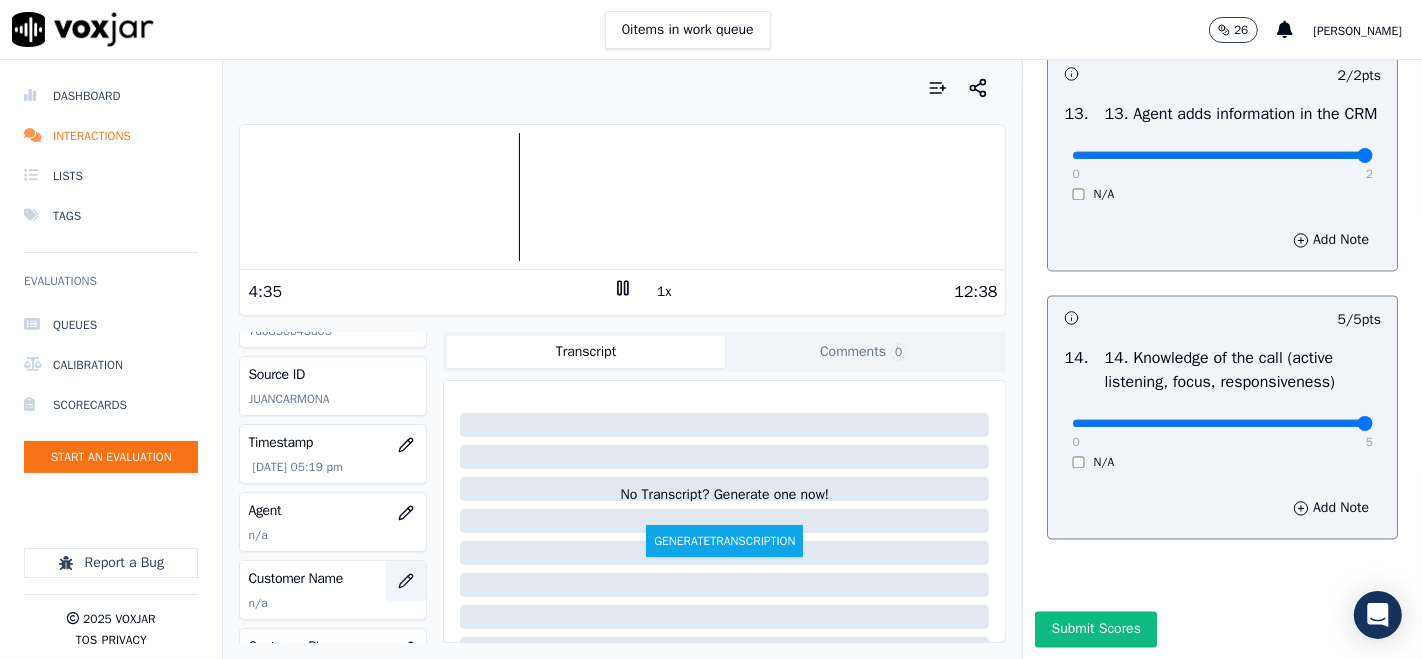 scroll, scrollTop: 111, scrollLeft: 0, axis: vertical 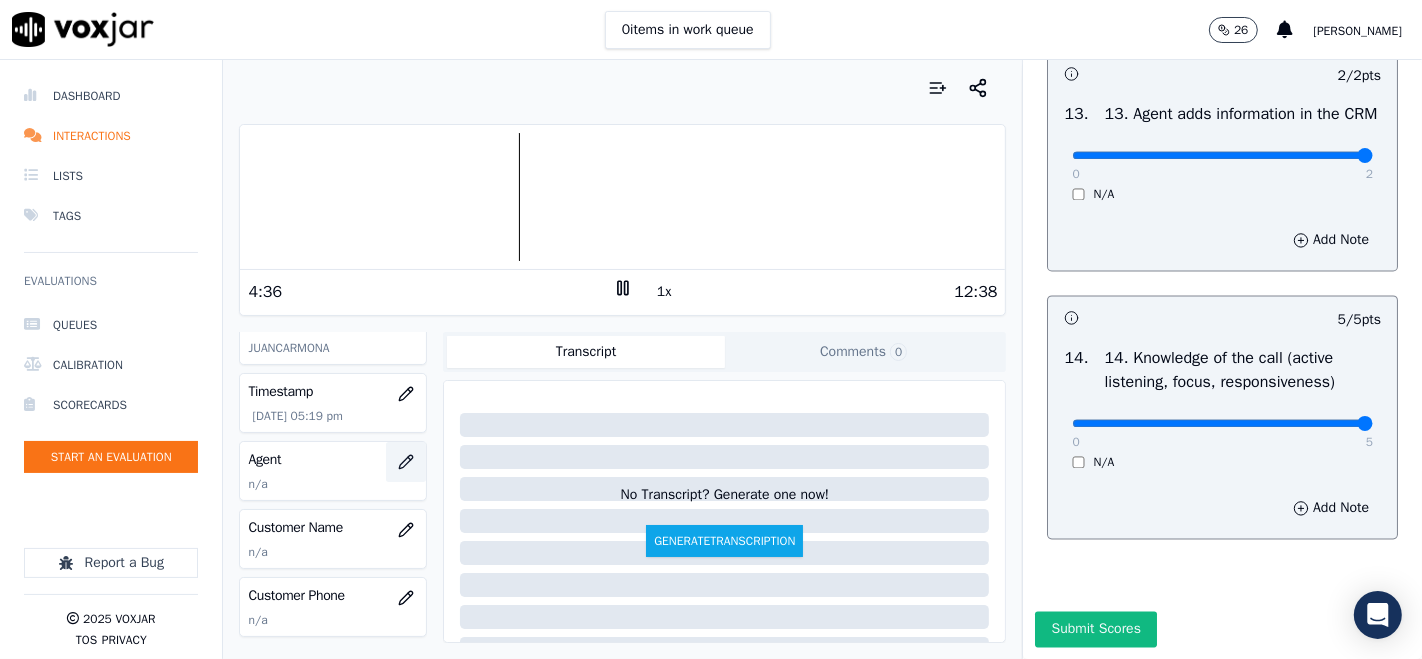 click at bounding box center (406, 462) 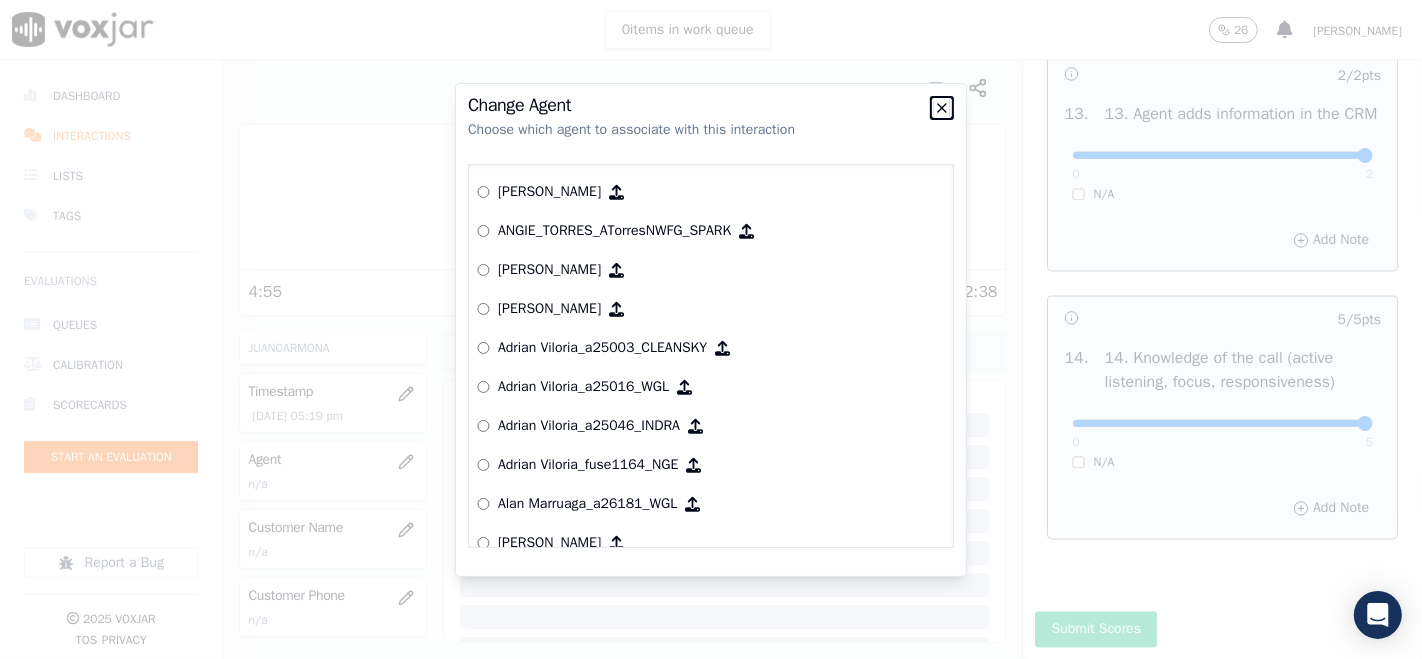 click 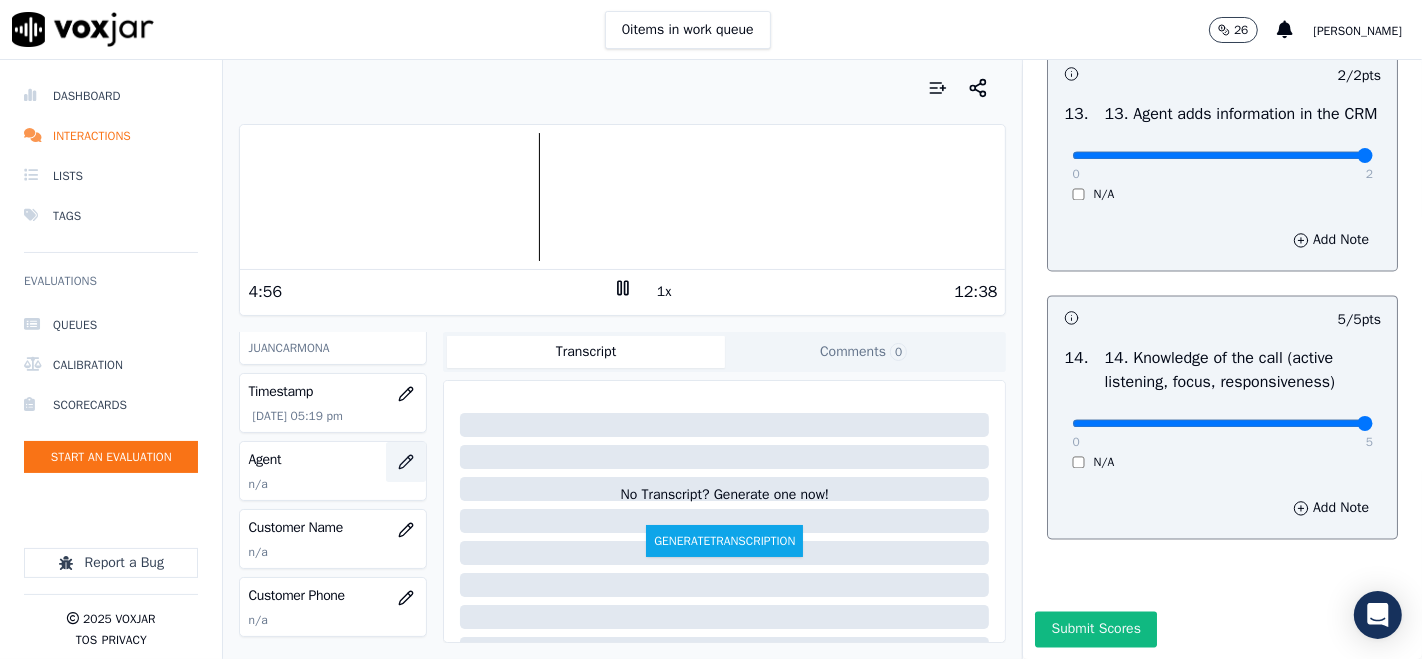 scroll, scrollTop: 222, scrollLeft: 0, axis: vertical 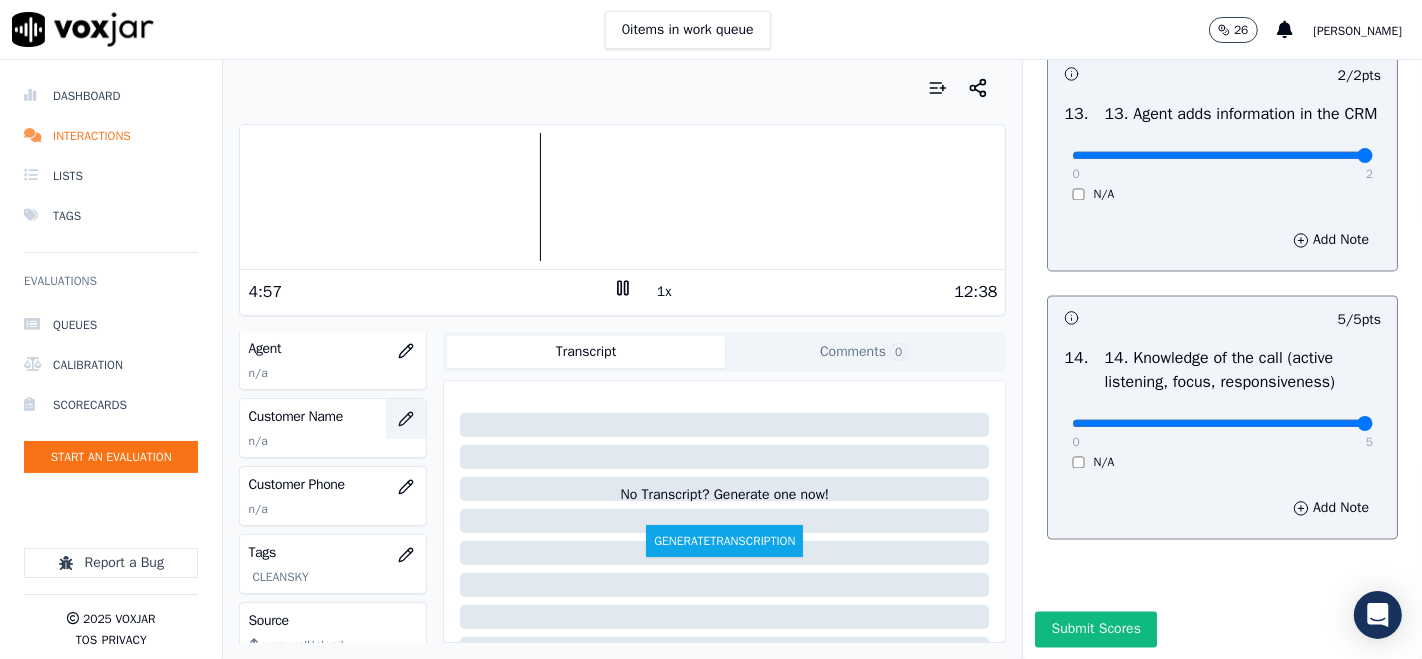 click at bounding box center [406, 419] 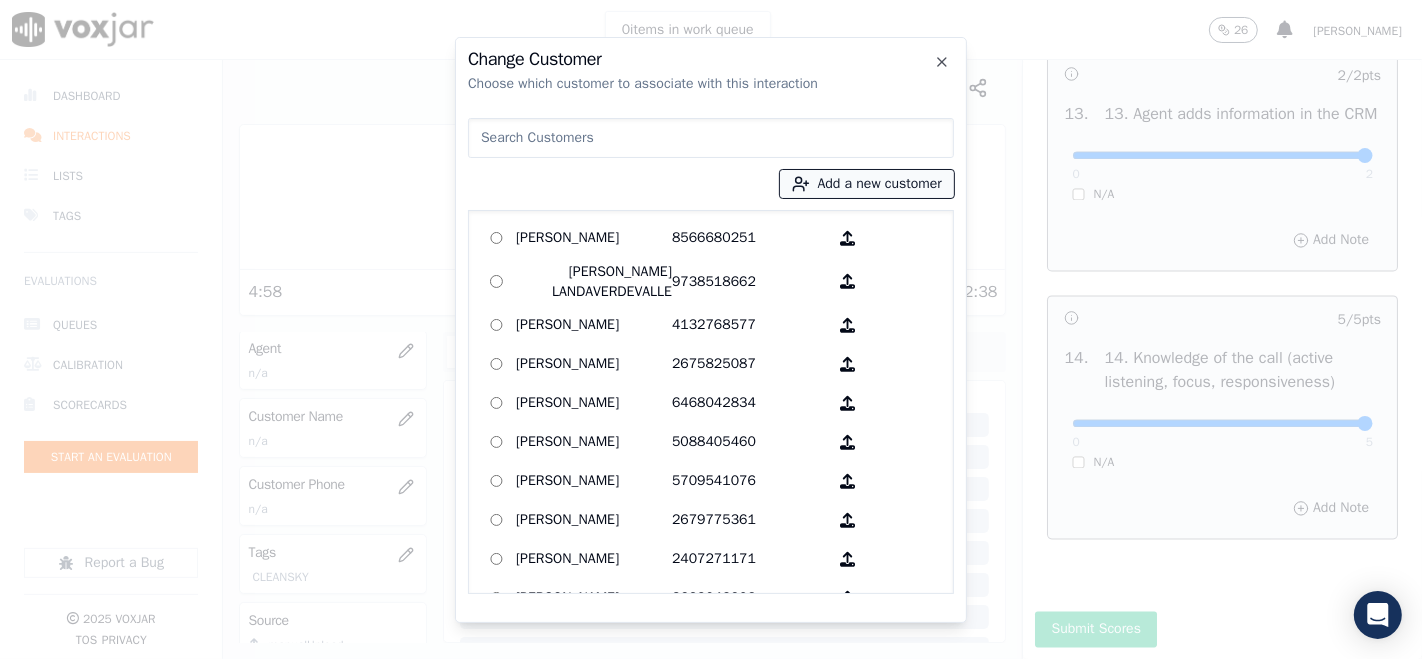 click on "Add a new customer" at bounding box center [867, 184] 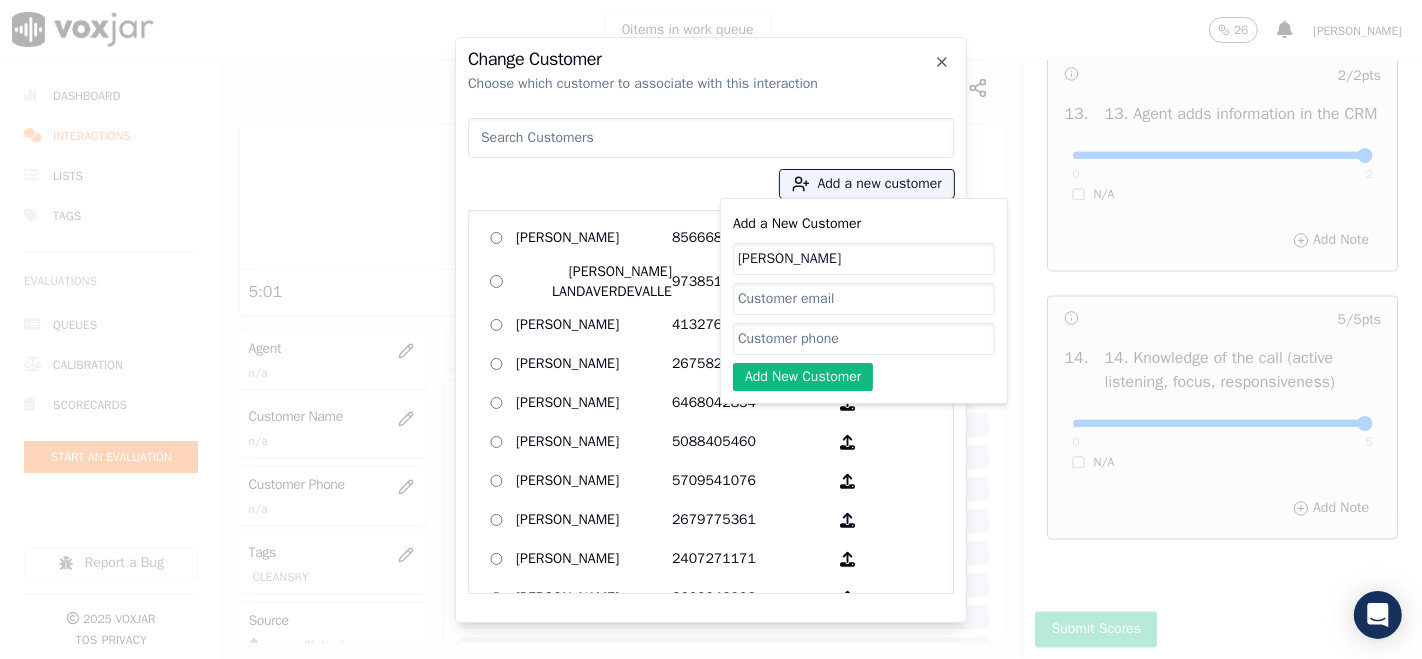 type on "[PERSON_NAME]" 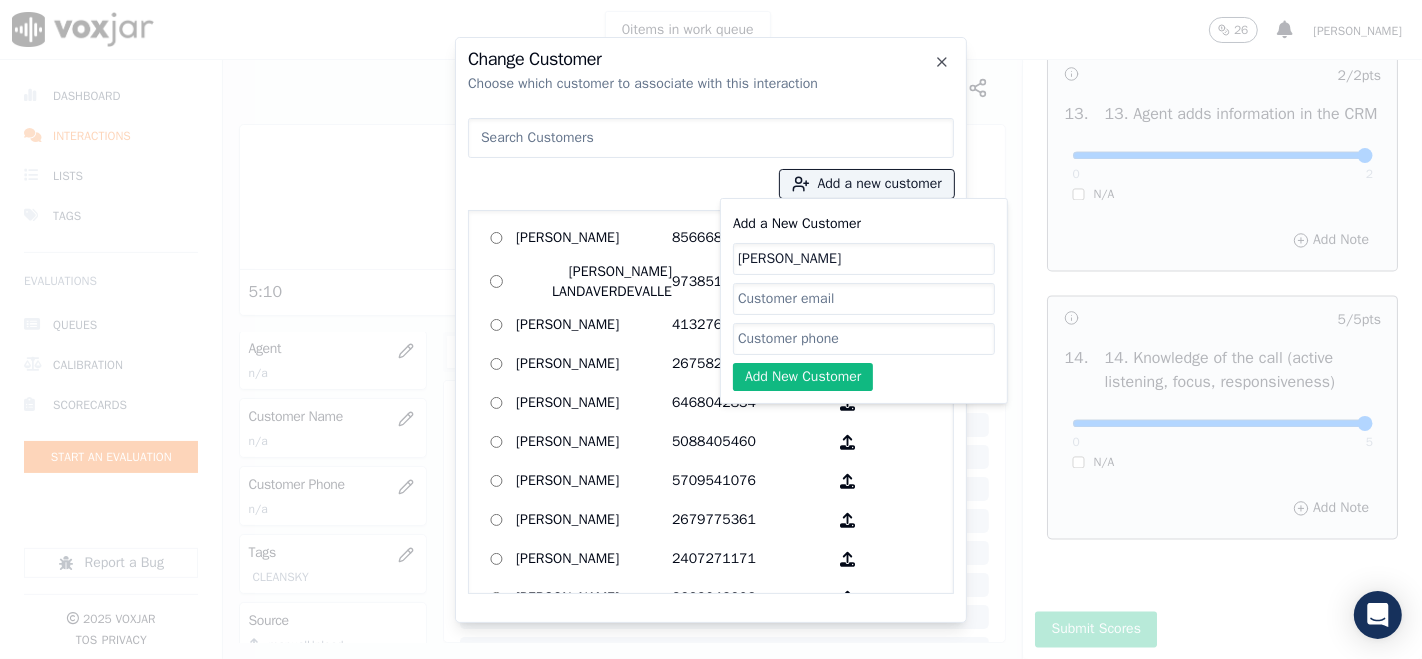 paste on "2345670563" 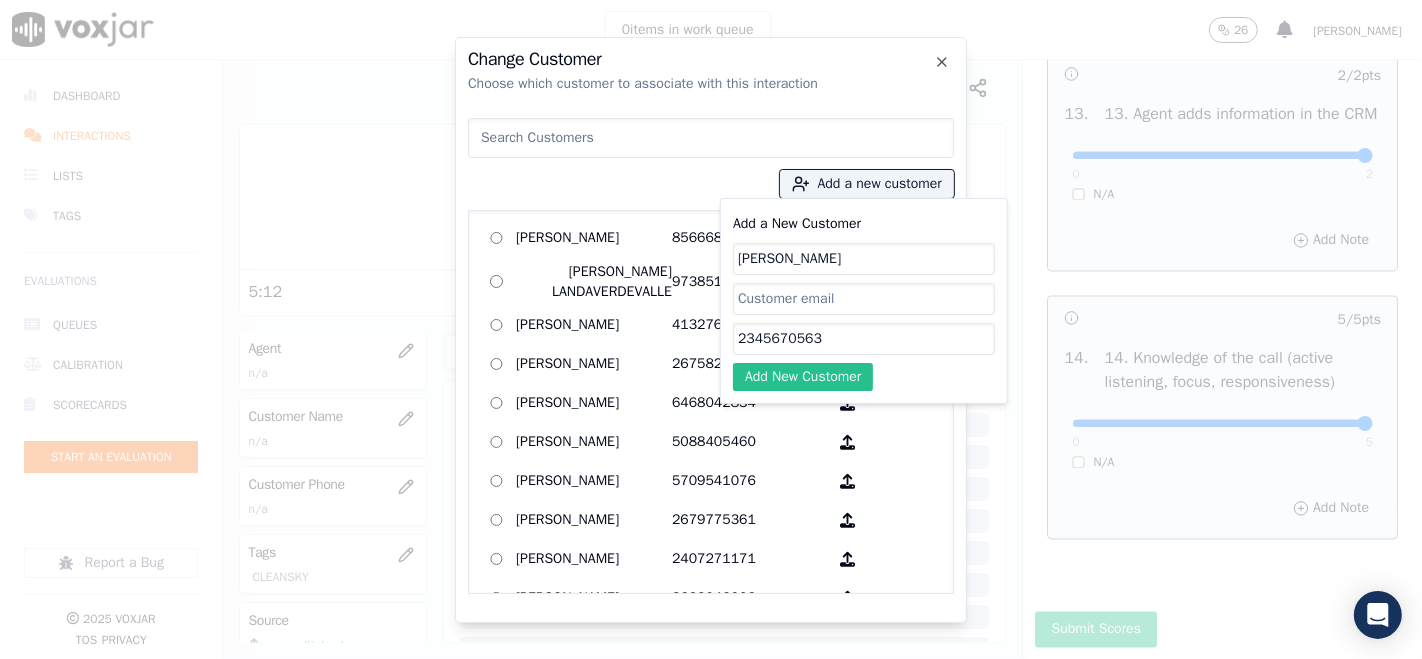 type on "2345670563" 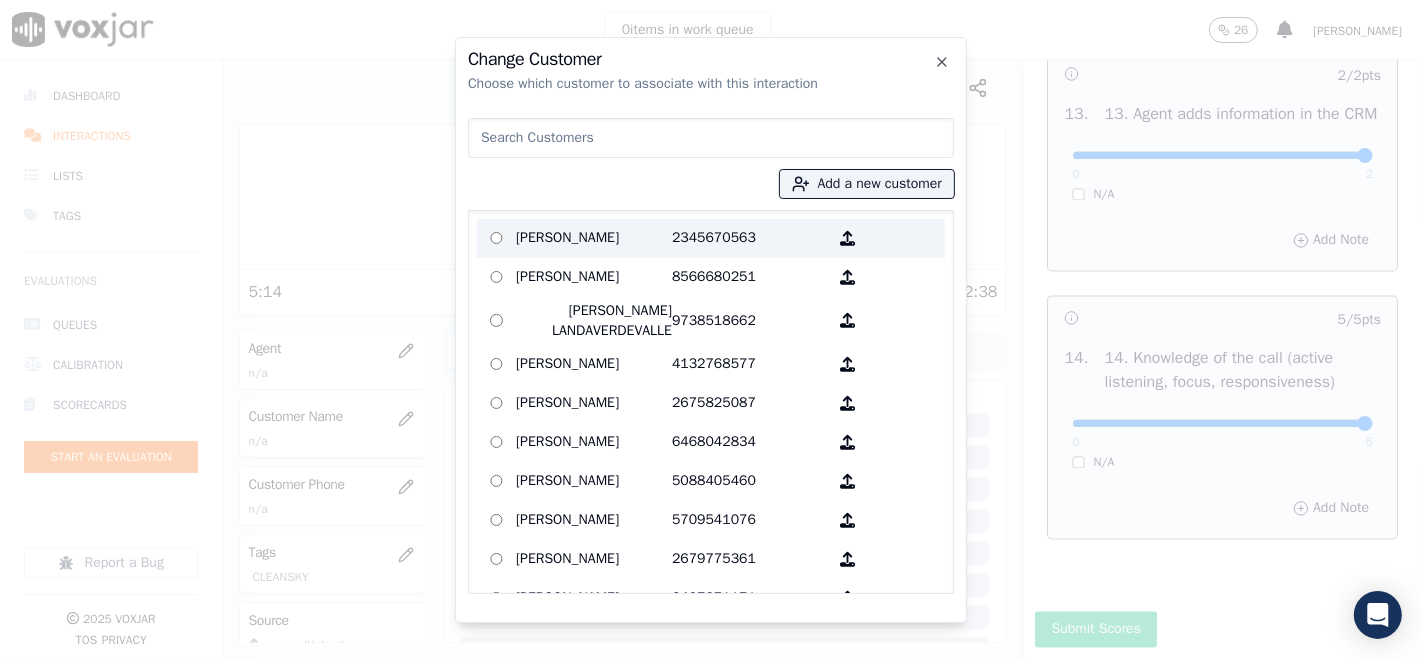 click on "[PERSON_NAME]" at bounding box center [594, 238] 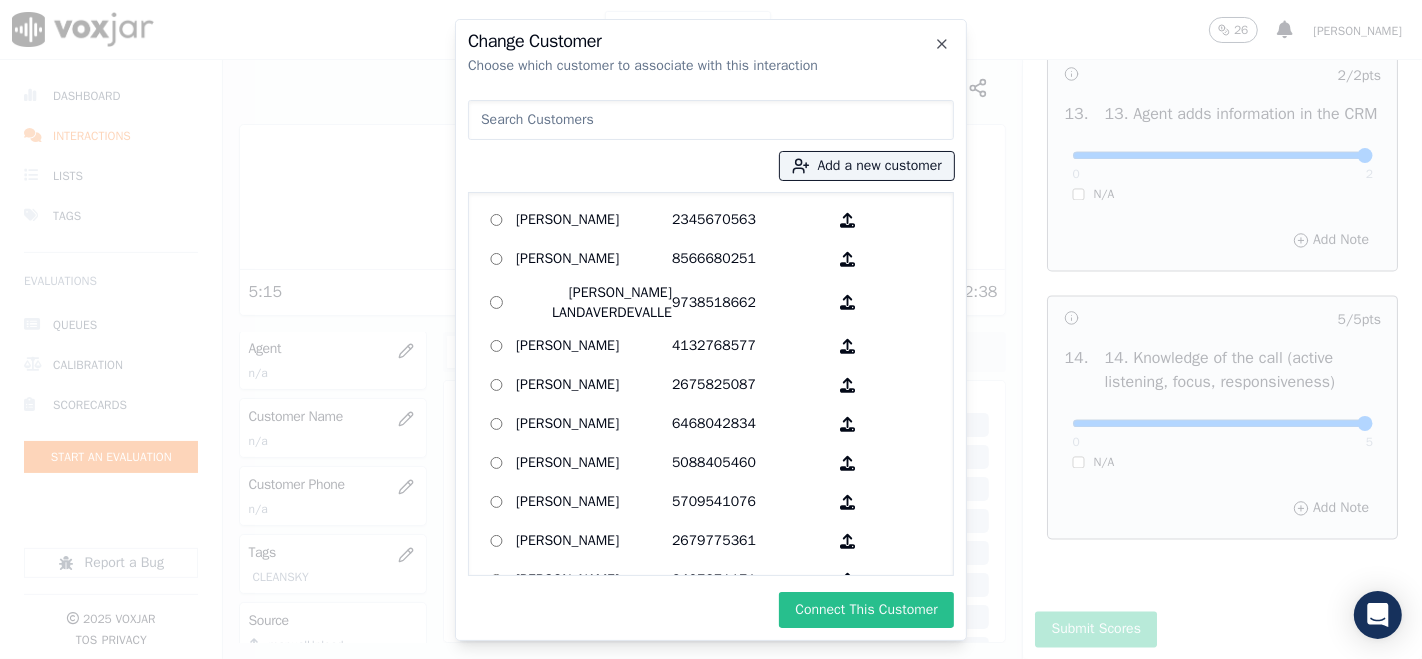 click on "Connect This Customer" at bounding box center (866, 610) 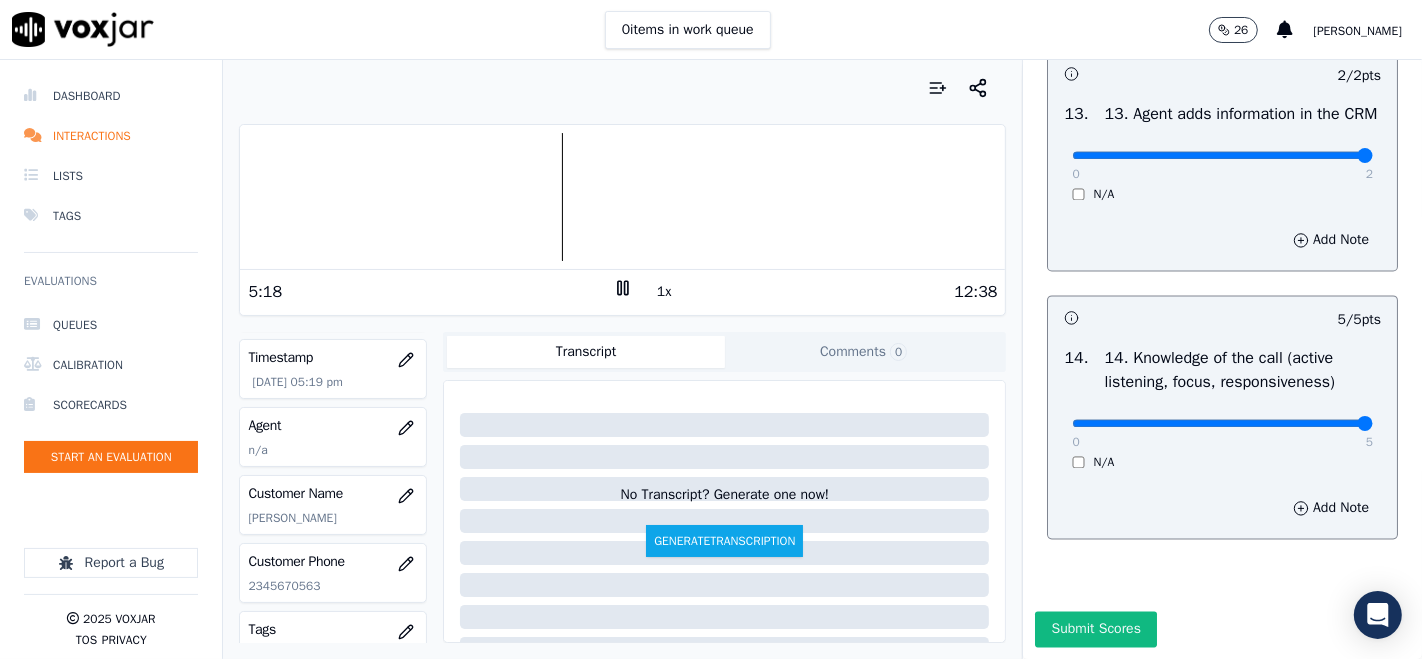 scroll, scrollTop: 111, scrollLeft: 0, axis: vertical 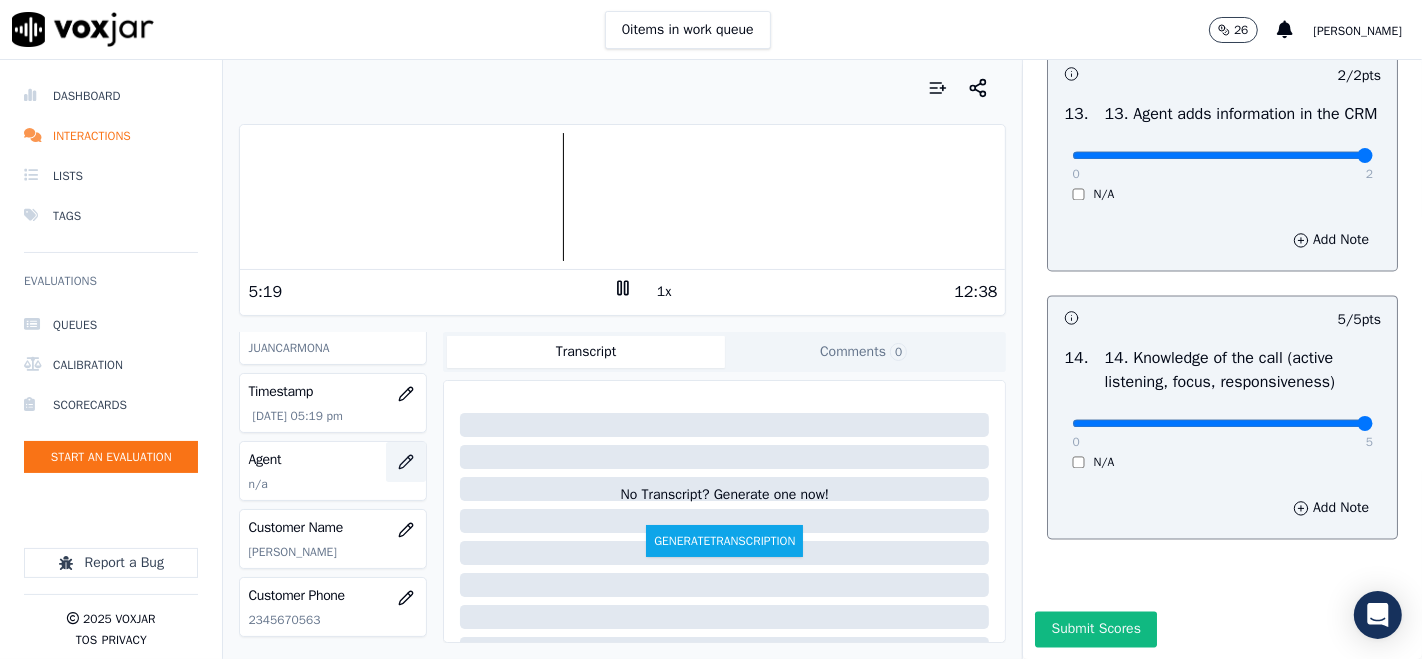 click 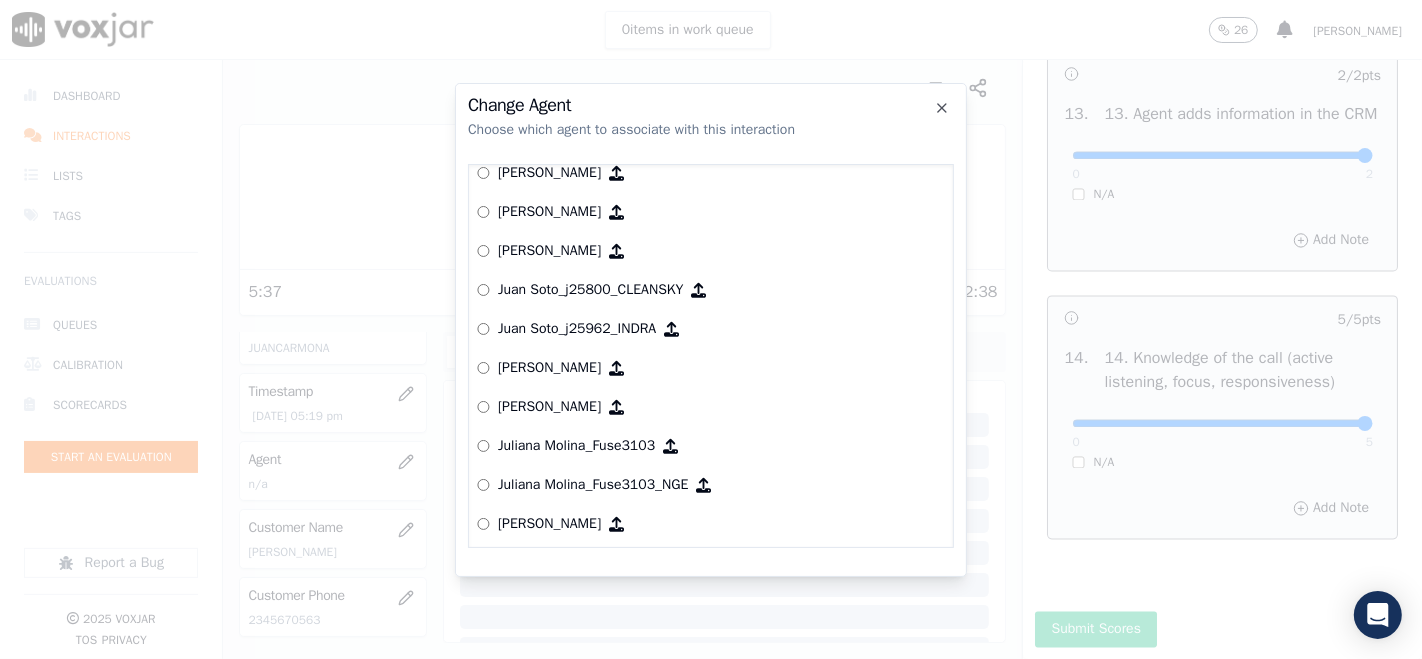 scroll, scrollTop: 5212, scrollLeft: 0, axis: vertical 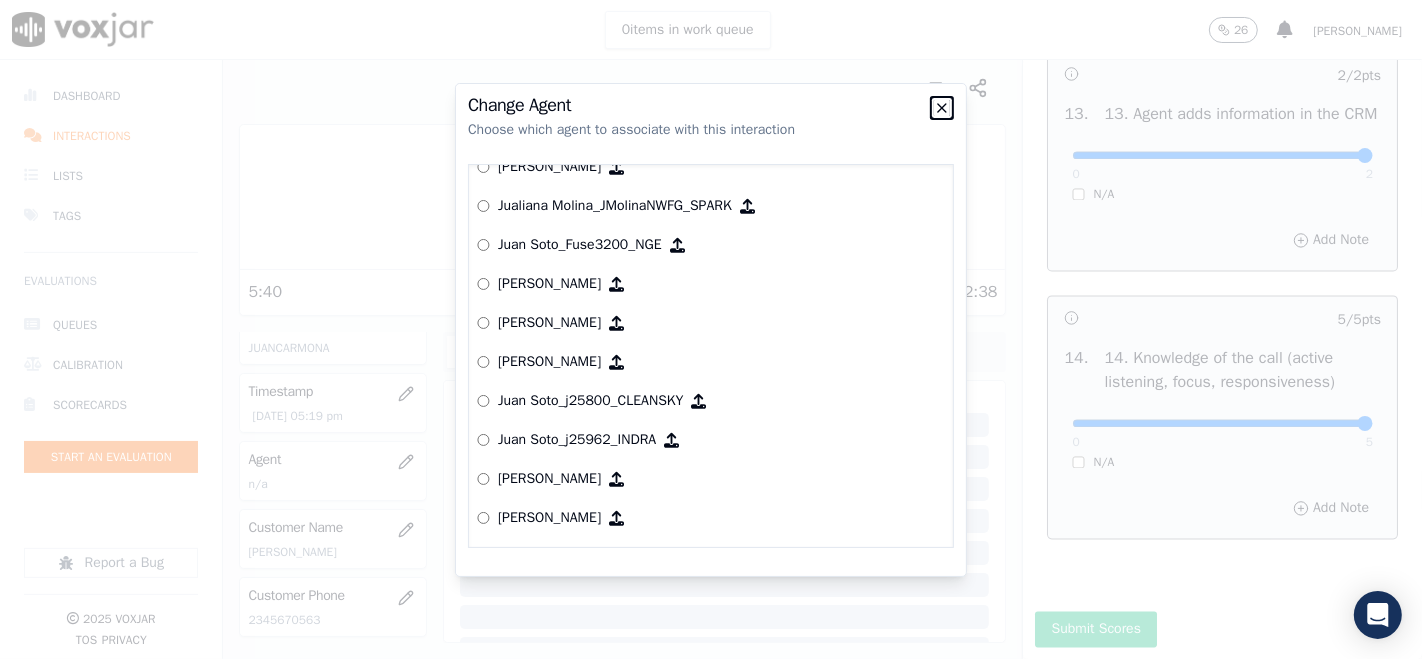 click 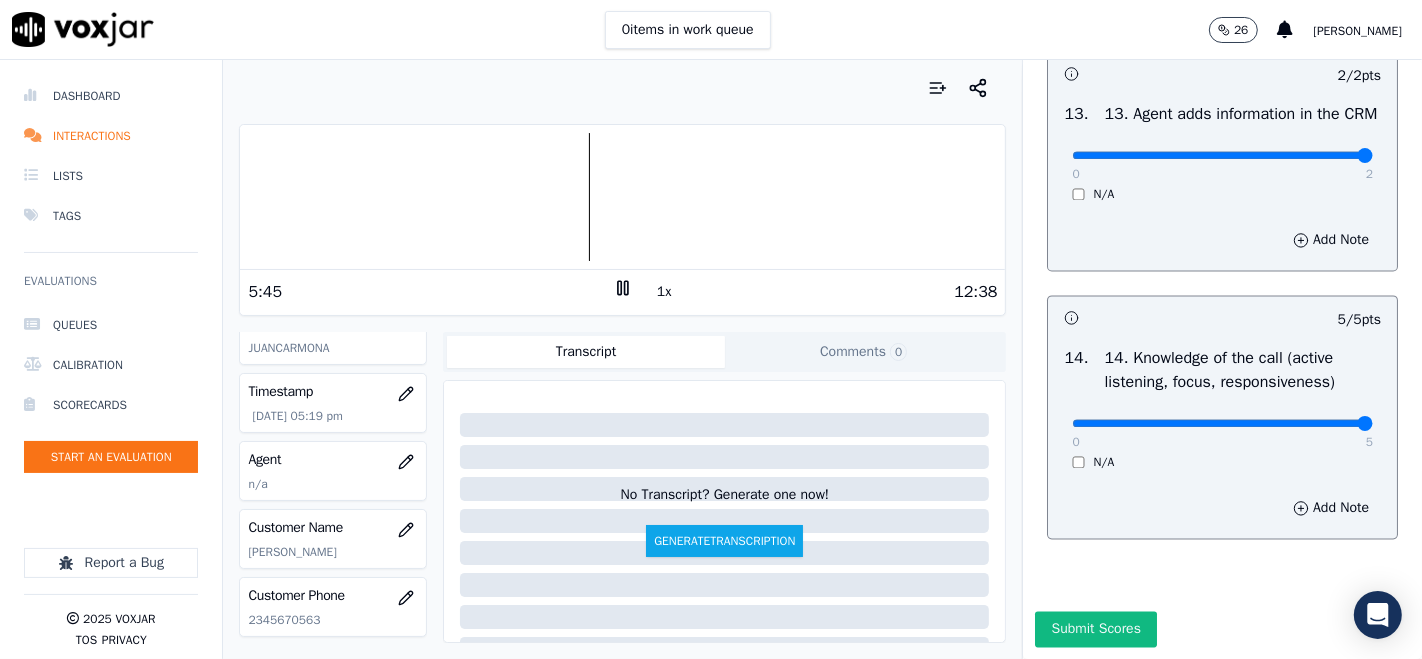 click 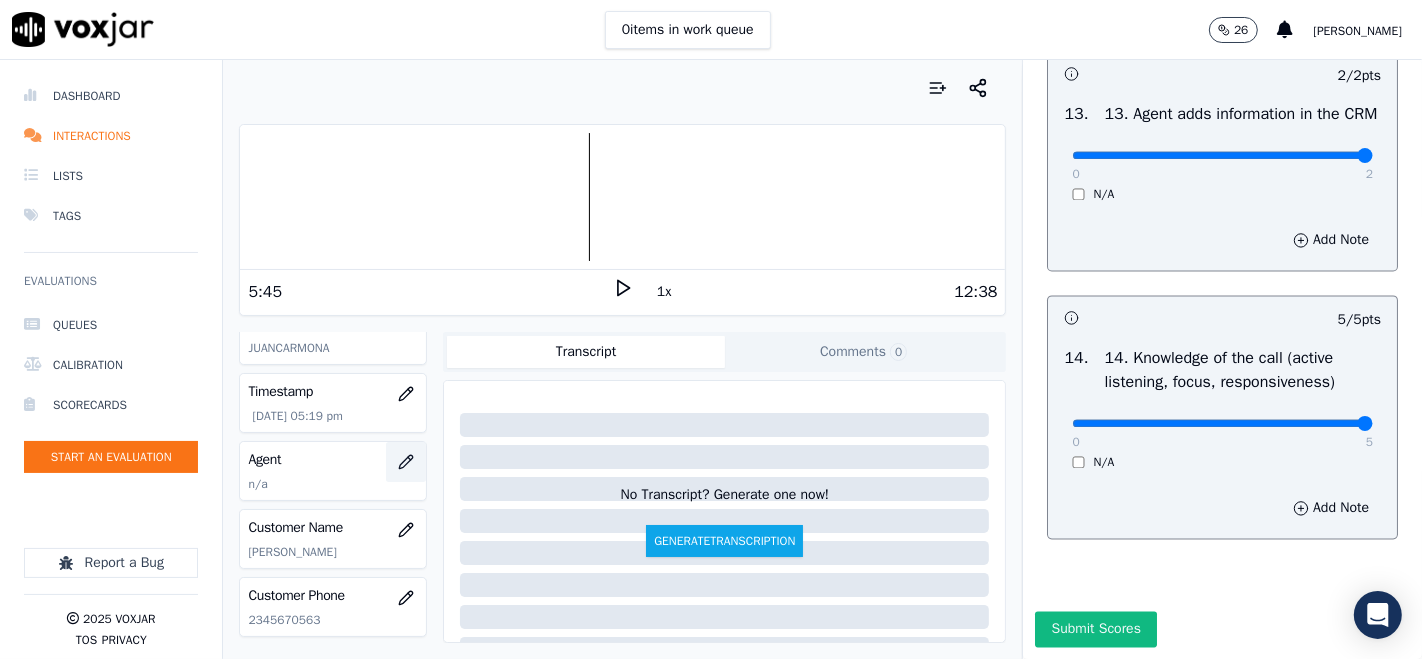 click 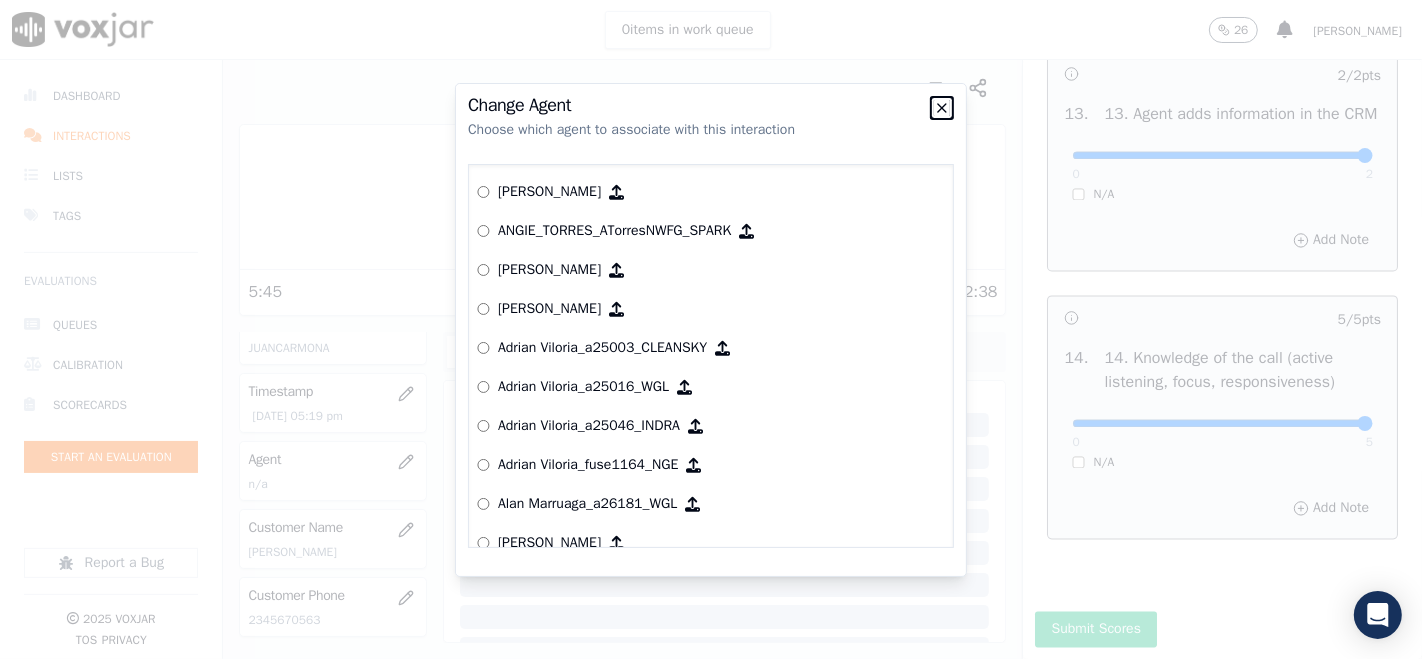 click 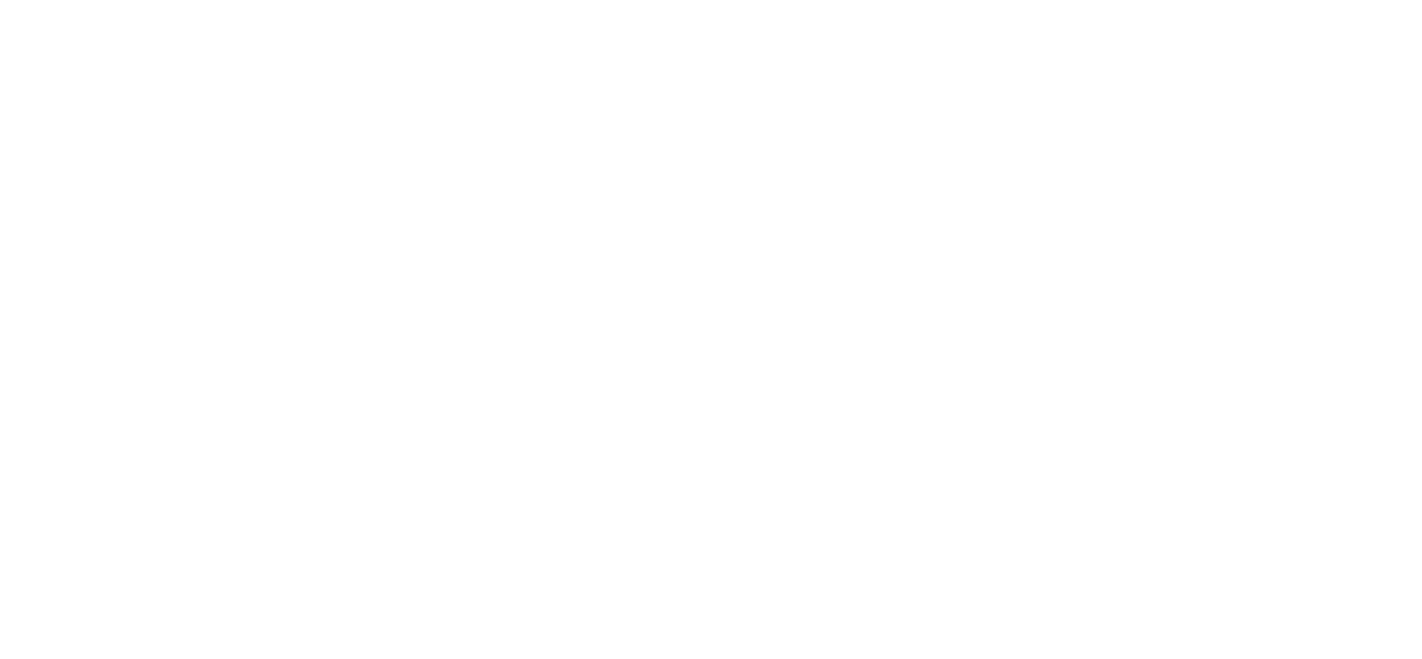 scroll, scrollTop: 0, scrollLeft: 0, axis: both 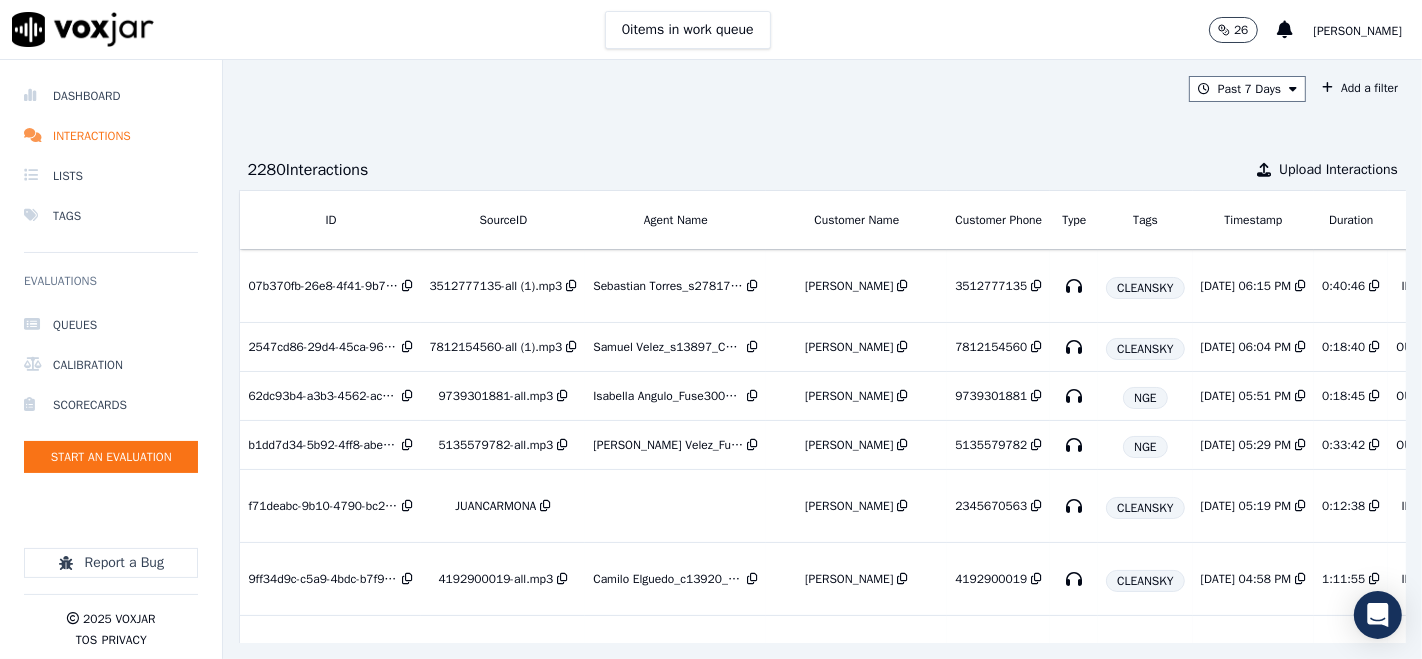 click on "[PERSON_NAME]" at bounding box center [1358, 31] 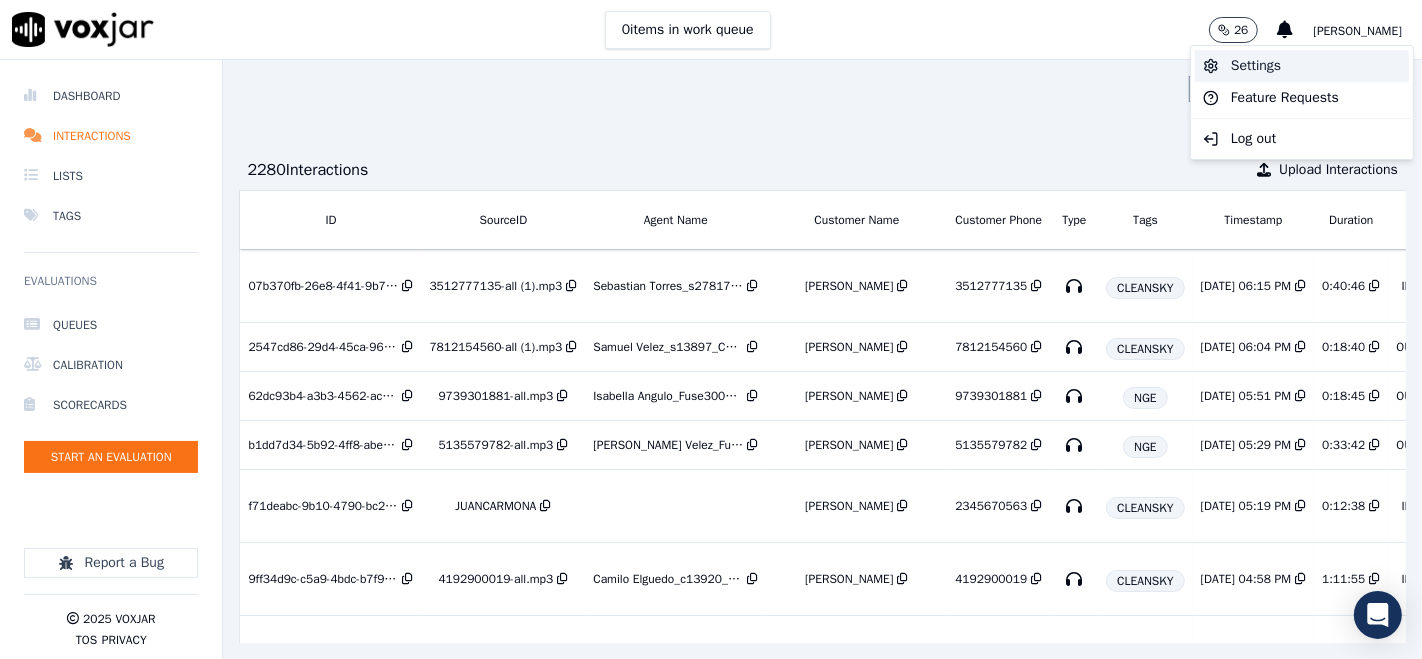 click on "Settings" at bounding box center (1302, 66) 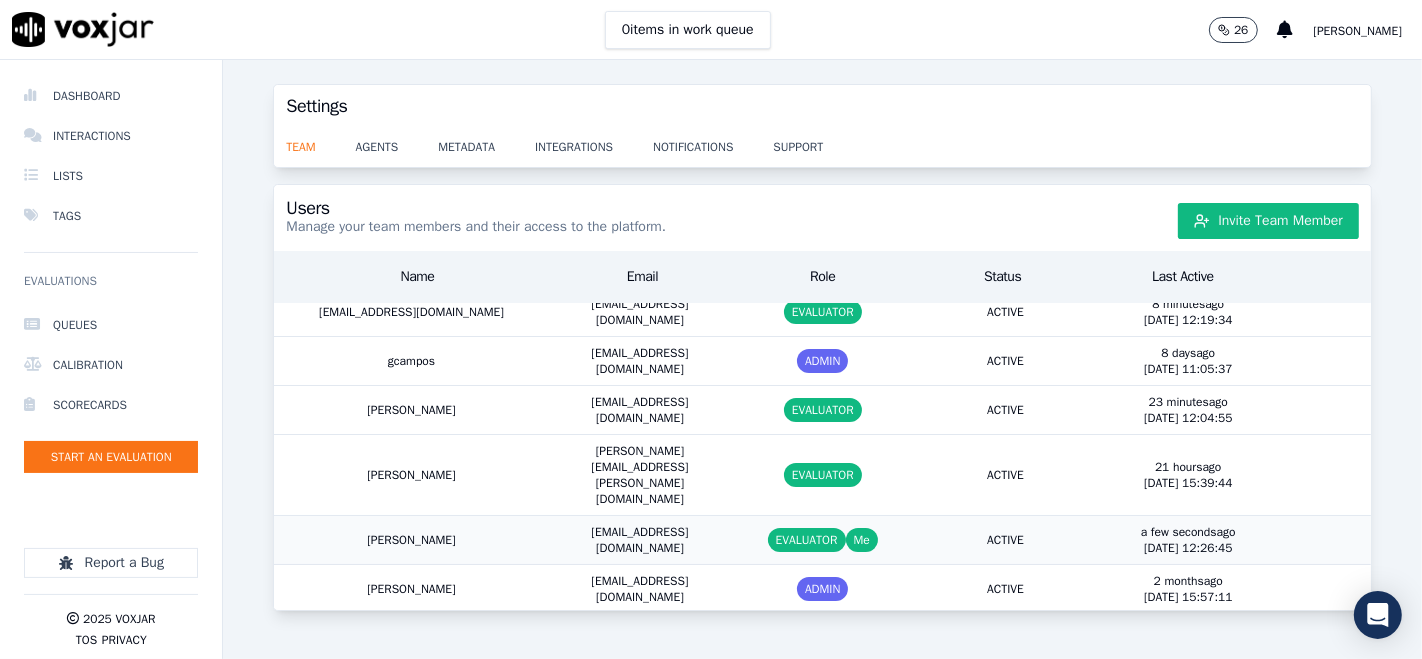 scroll, scrollTop: 0, scrollLeft: 0, axis: both 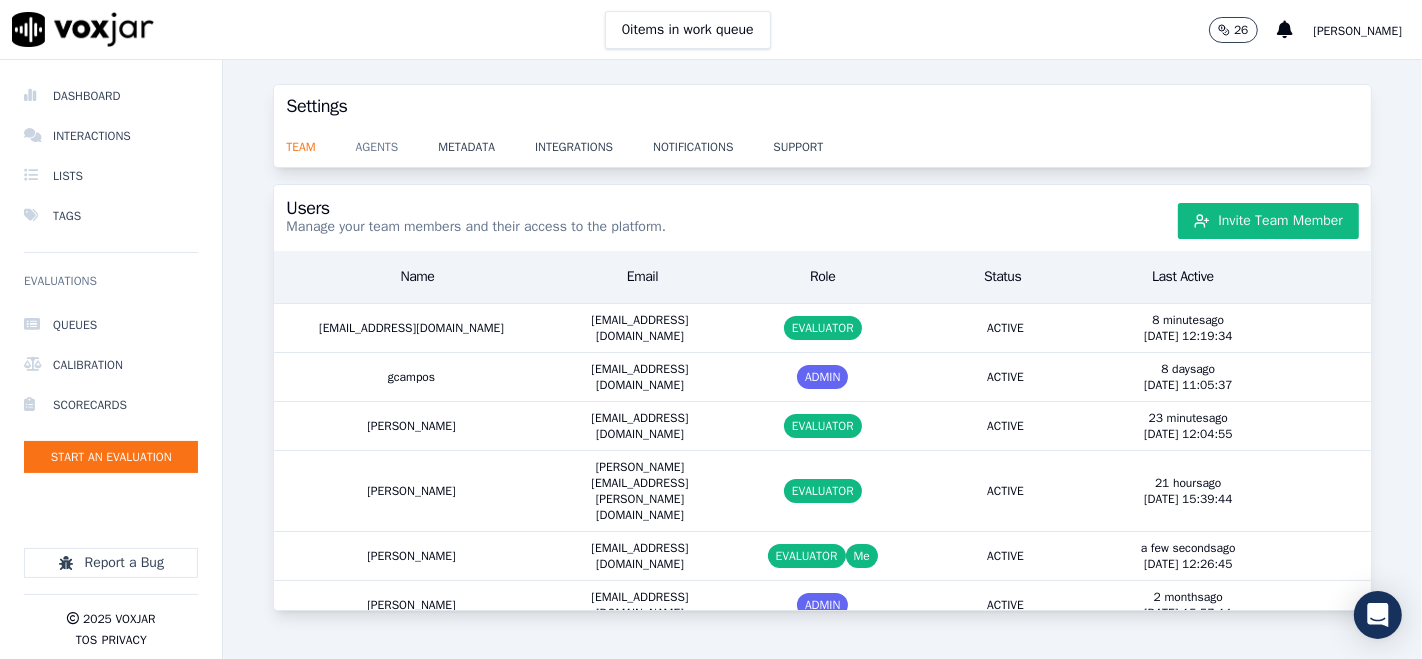 click on "agents" at bounding box center [397, 141] 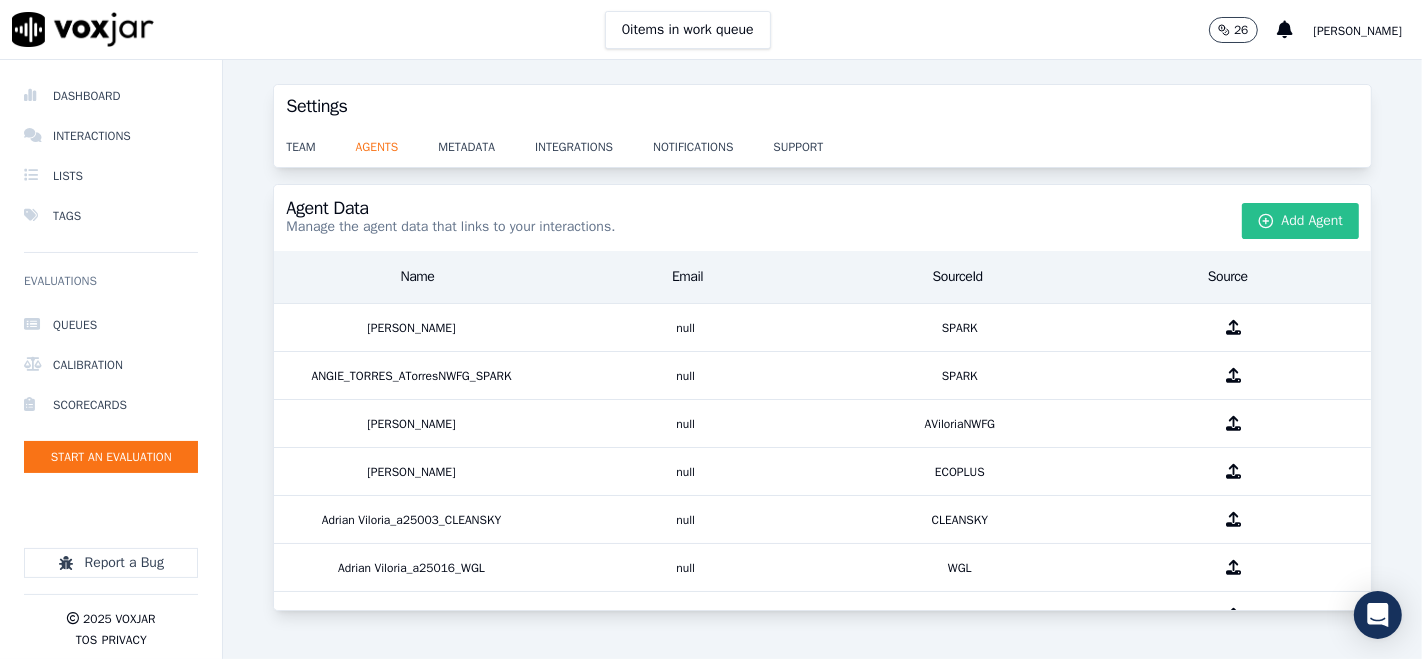 click on "Add Agent" at bounding box center (1301, 221) 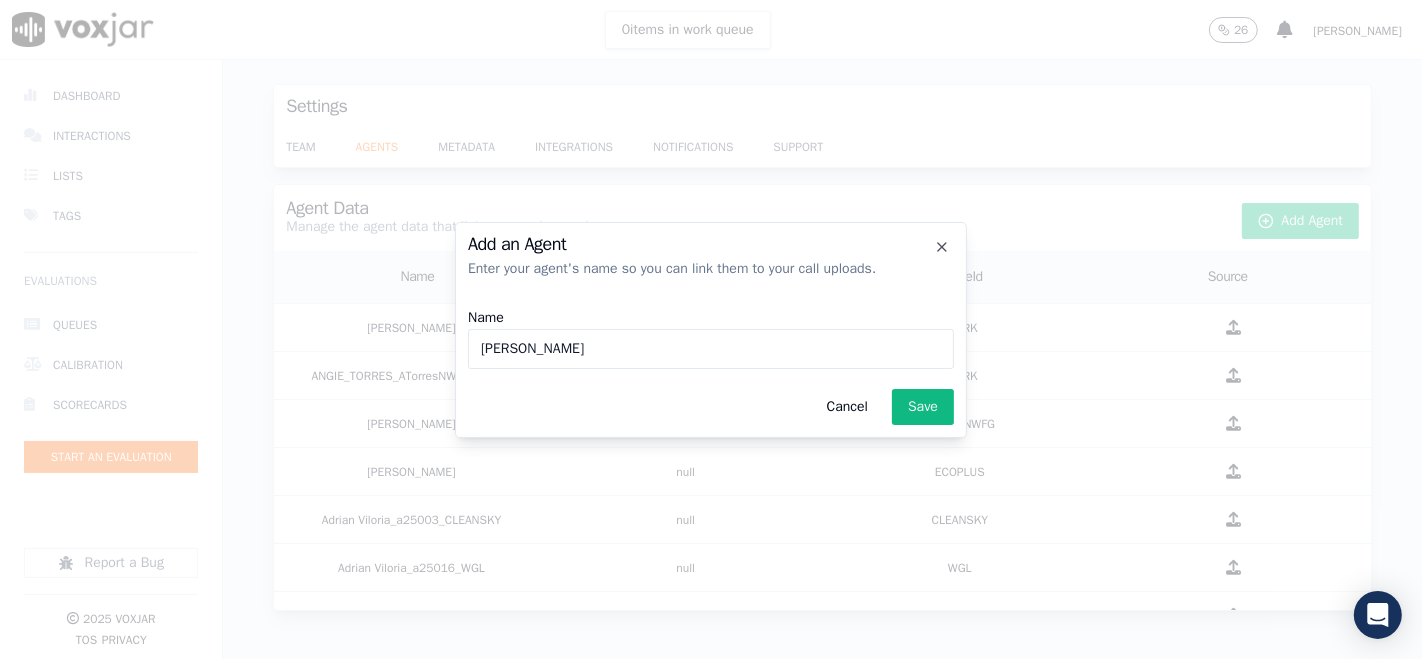 click on "[PERSON_NAME]" 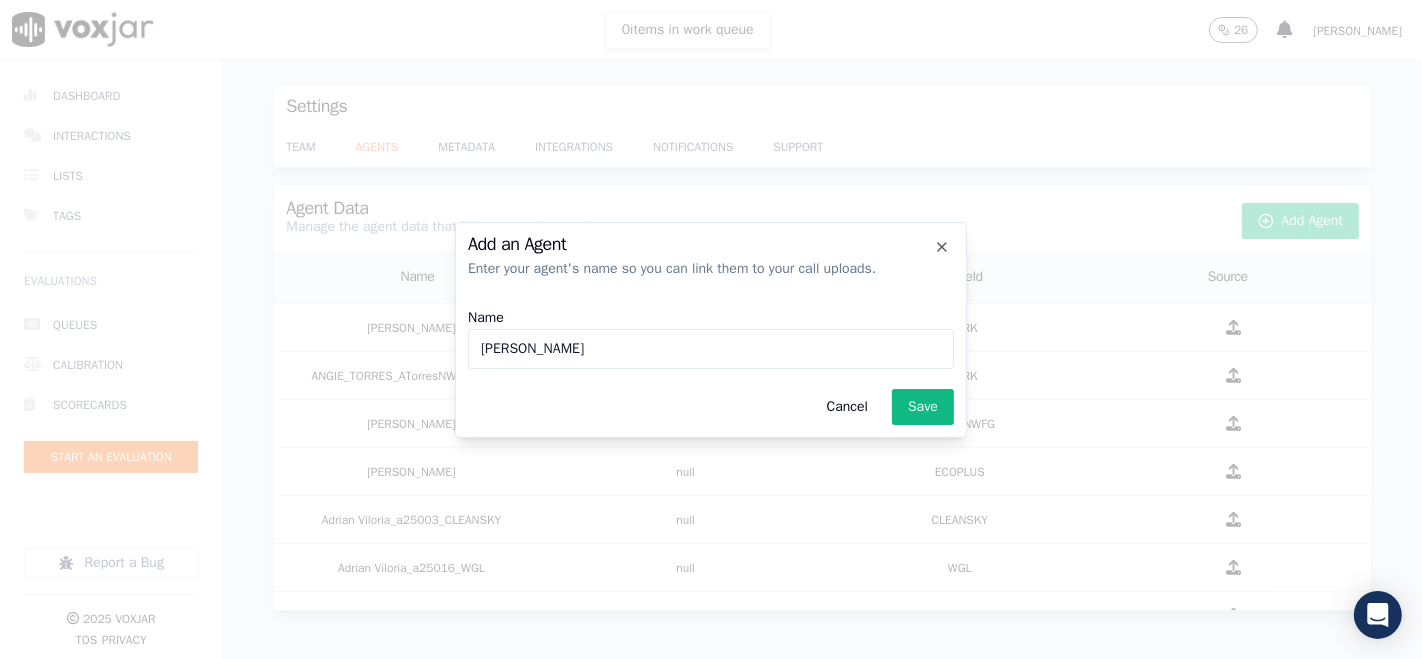 paste on "j28484" 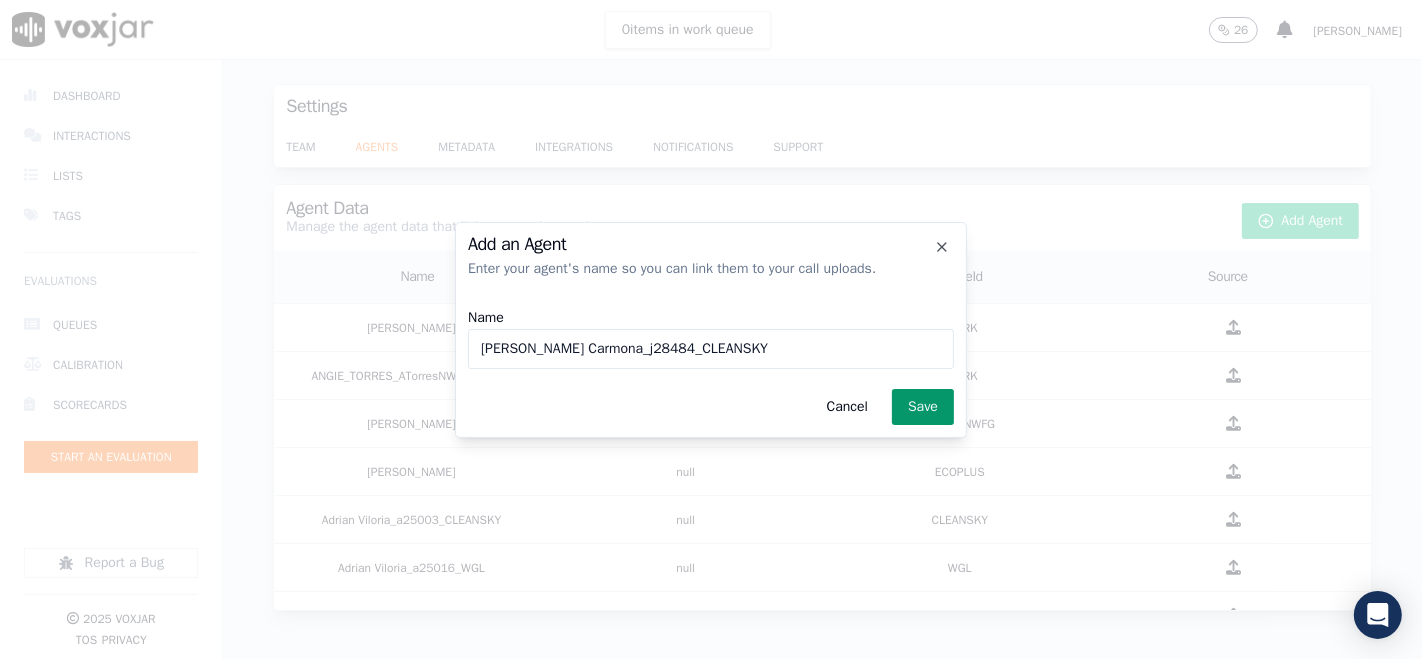 type on "[PERSON_NAME] Carmona_j28484_CLEANSKY" 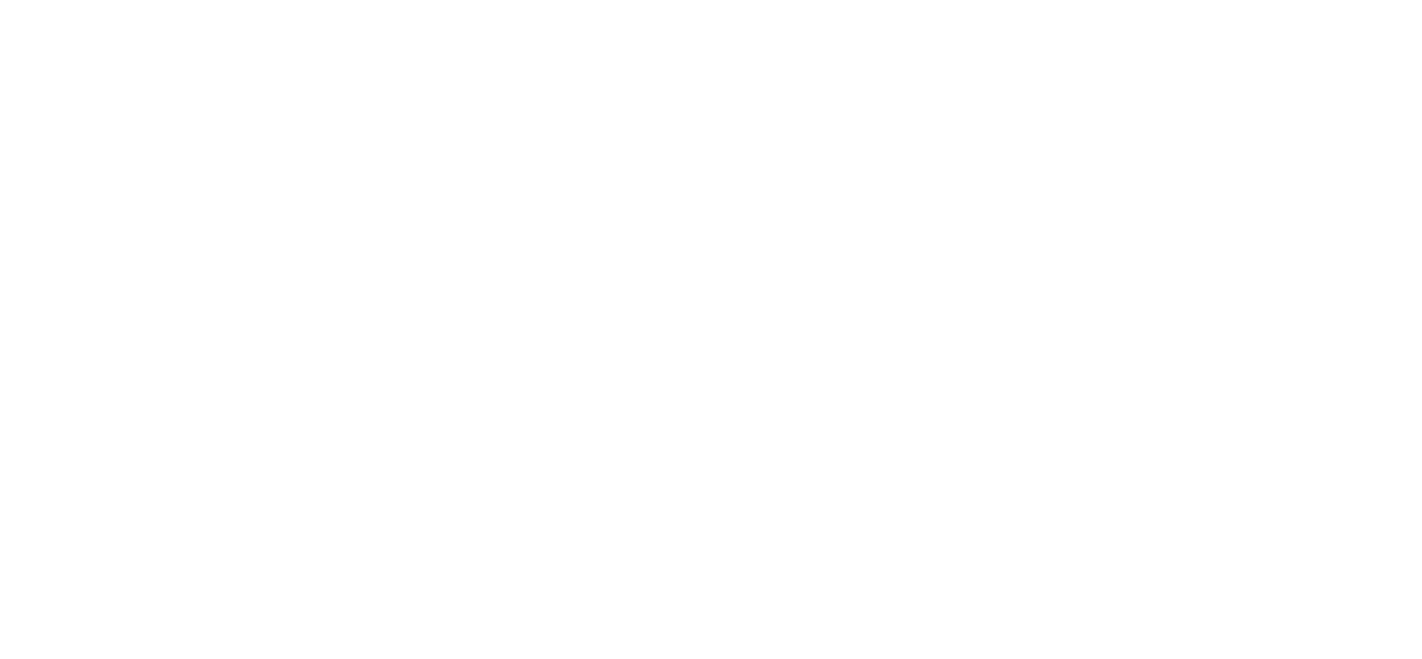 scroll, scrollTop: 0, scrollLeft: 0, axis: both 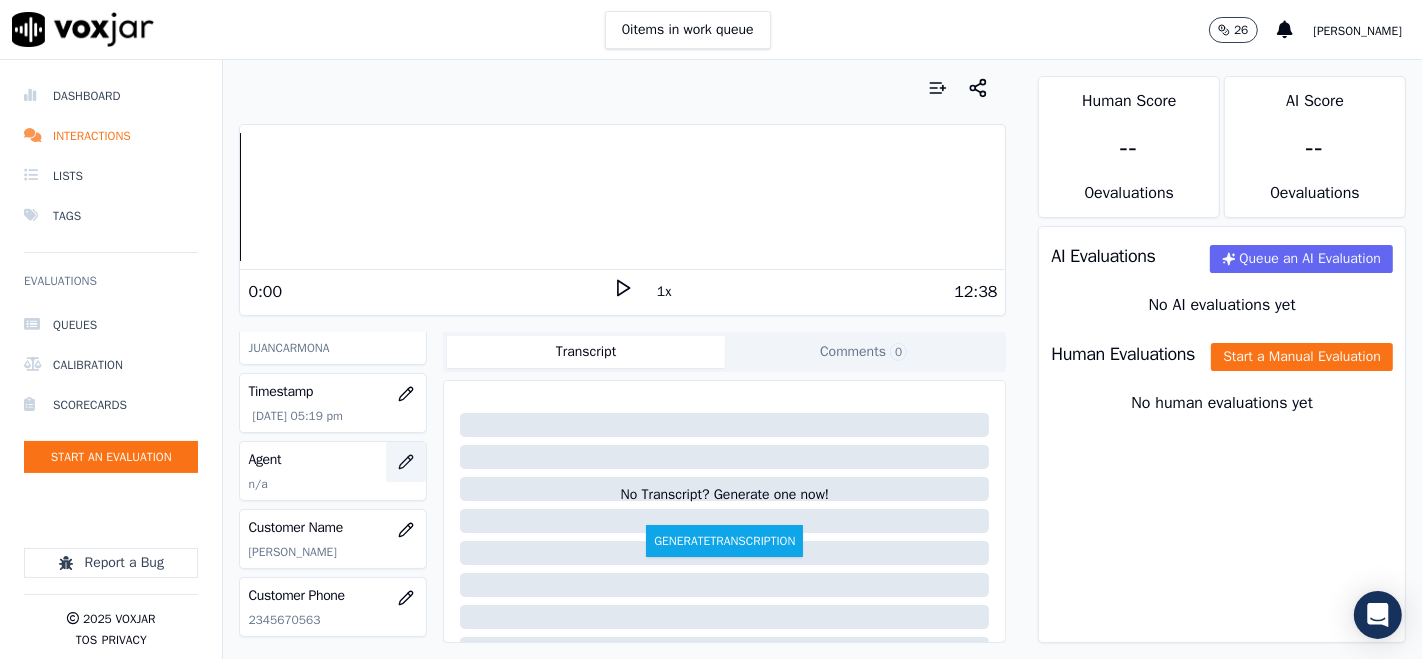 click 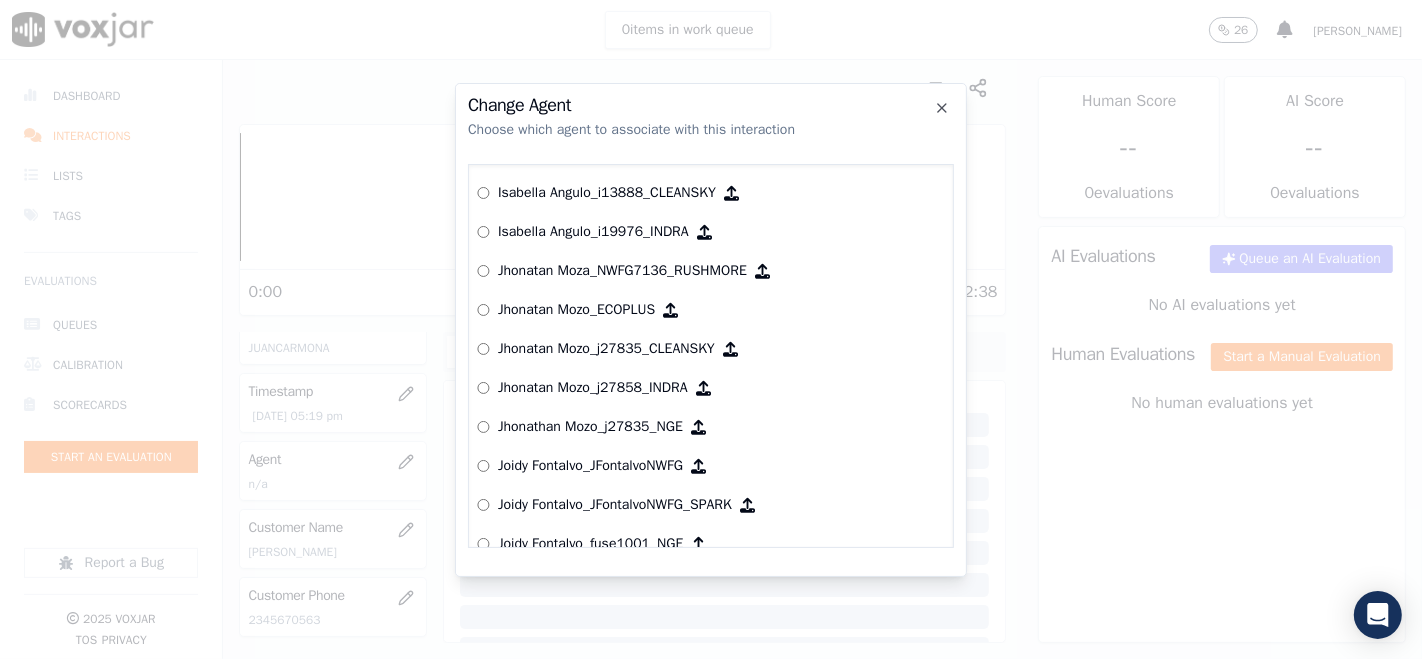 scroll, scrollTop: 5190, scrollLeft: 0, axis: vertical 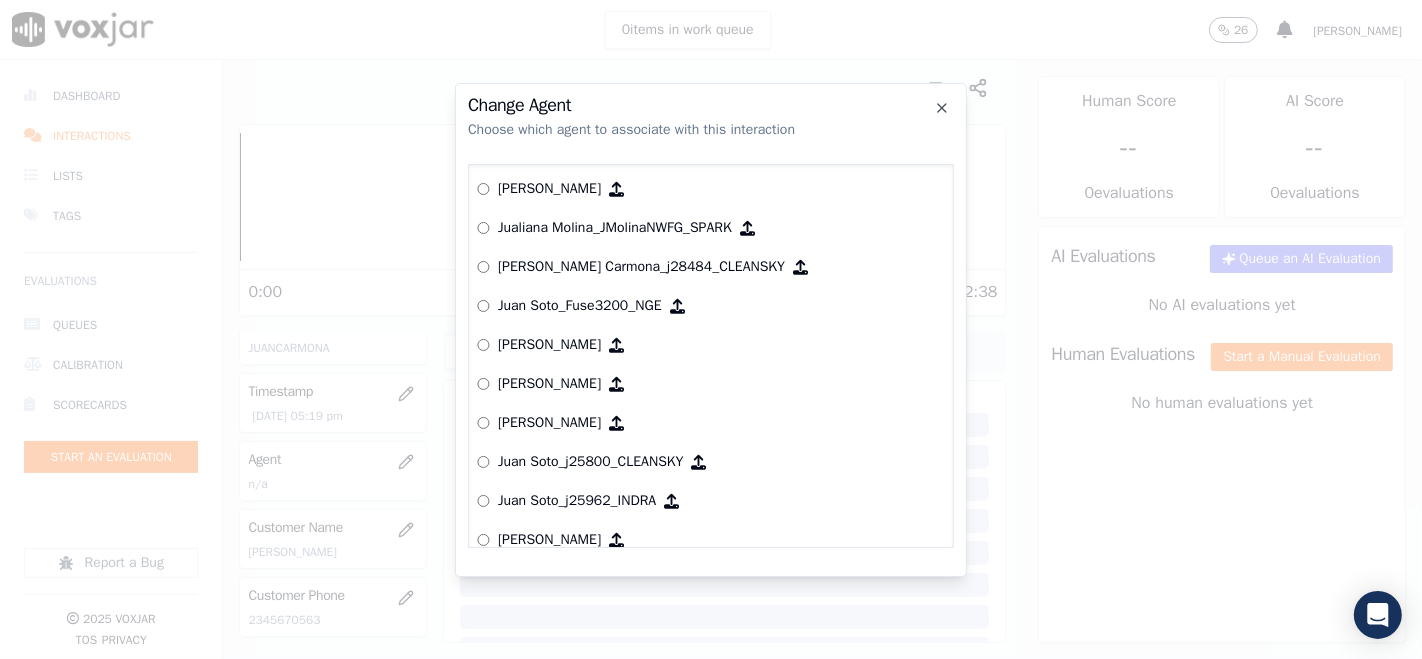 click on "[PERSON_NAME] Carmona_j28484_CLEANSKY" at bounding box center [711, 267] 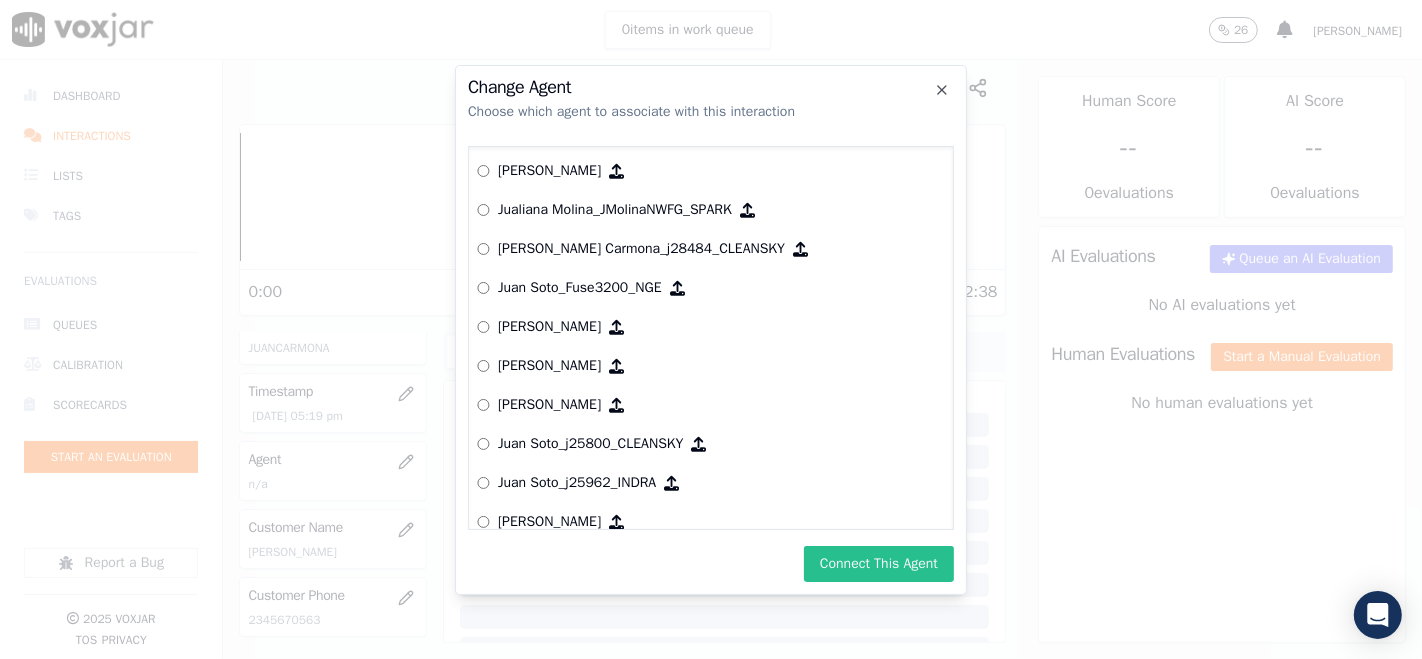 click on "Connect This Agent" at bounding box center [879, 564] 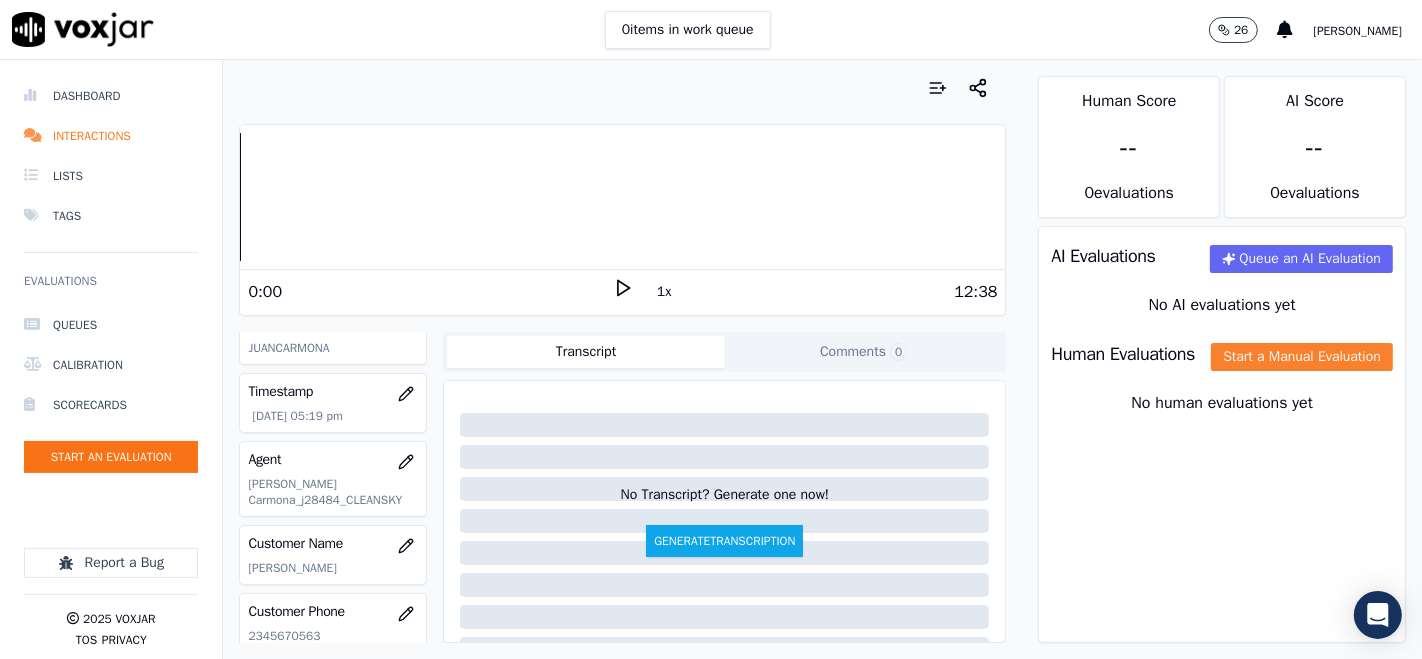 click on "Start a Manual Evaluation" 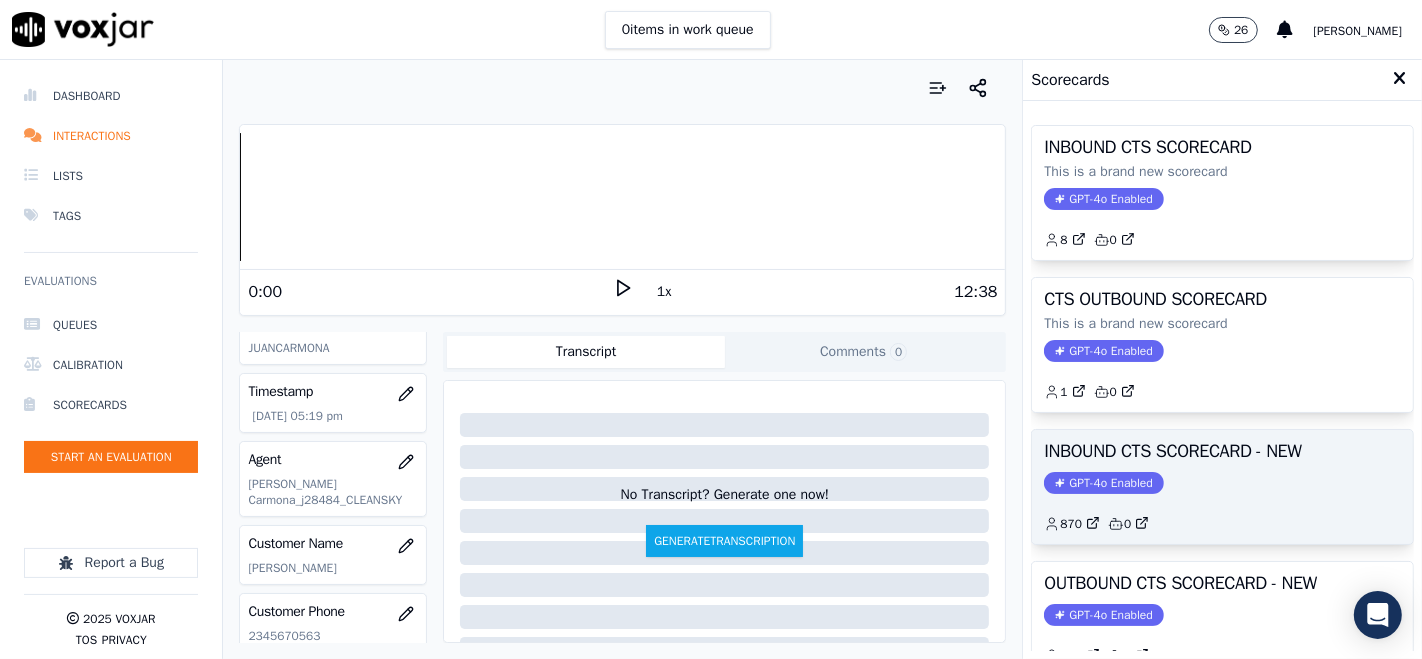 click on "870         0" 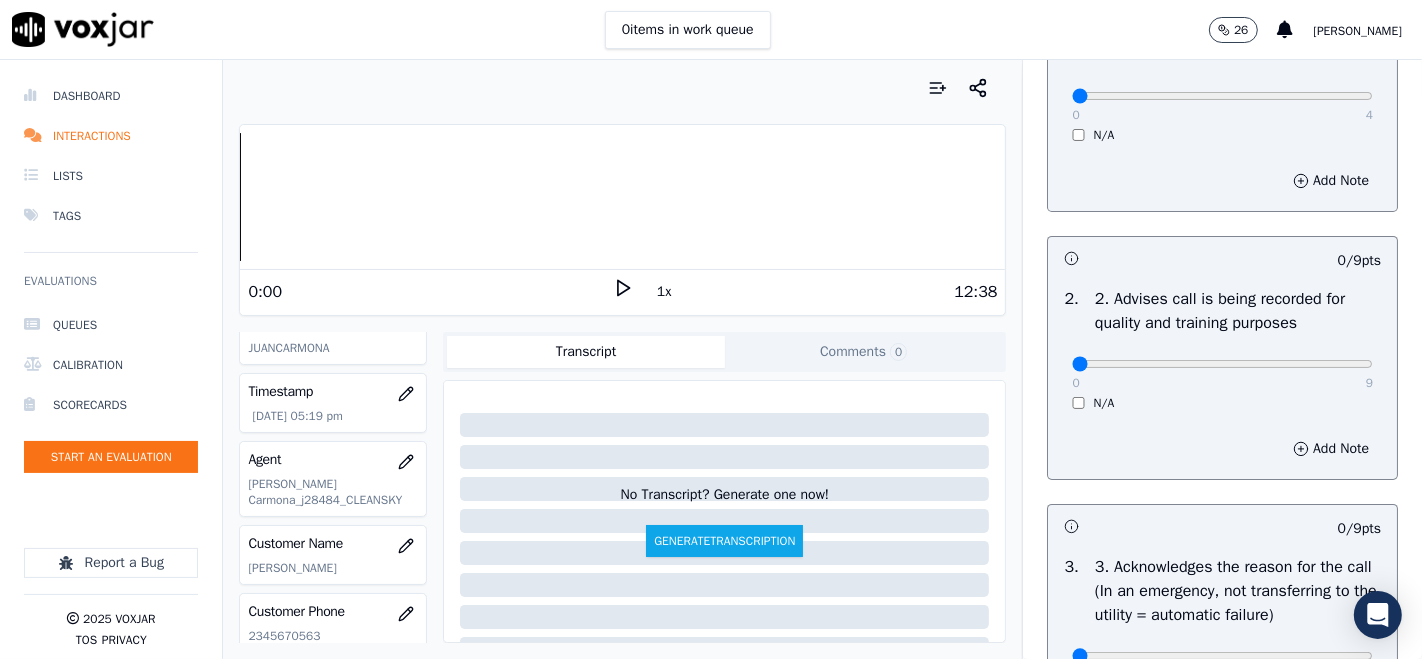 scroll, scrollTop: 0, scrollLeft: 0, axis: both 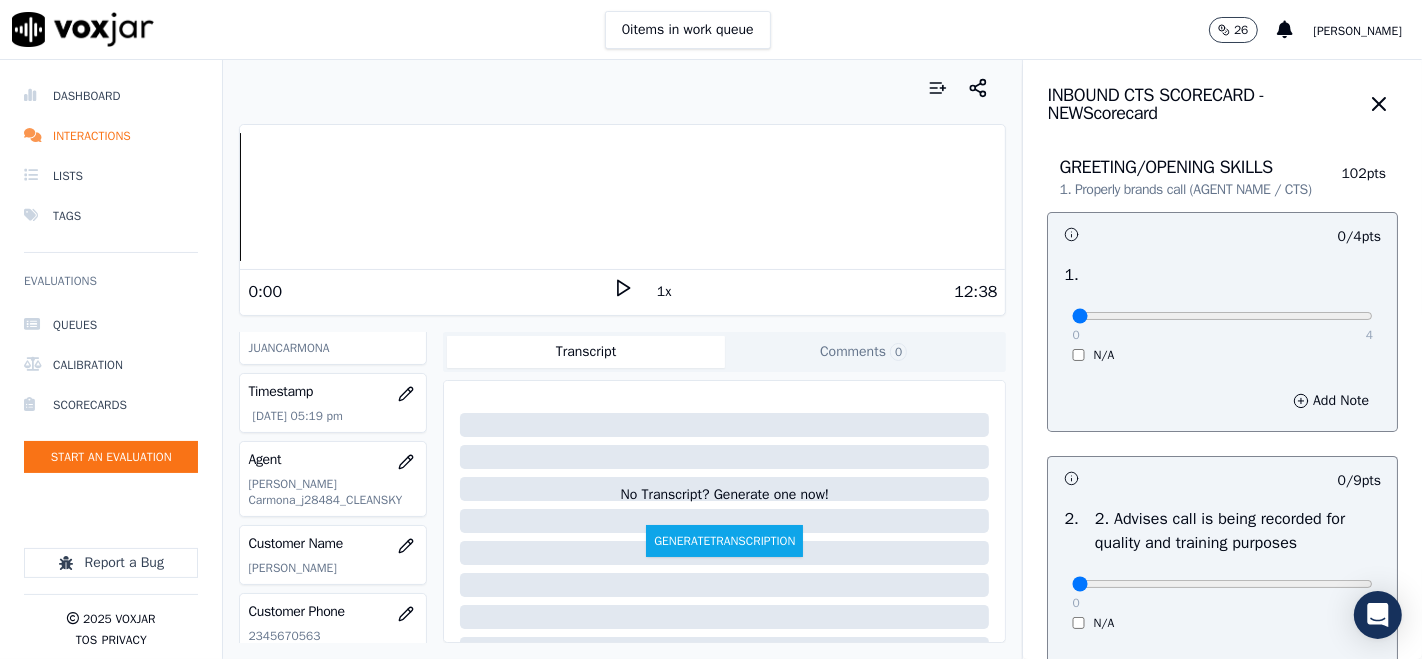 click on "0   4     N/A" at bounding box center (1222, 325) 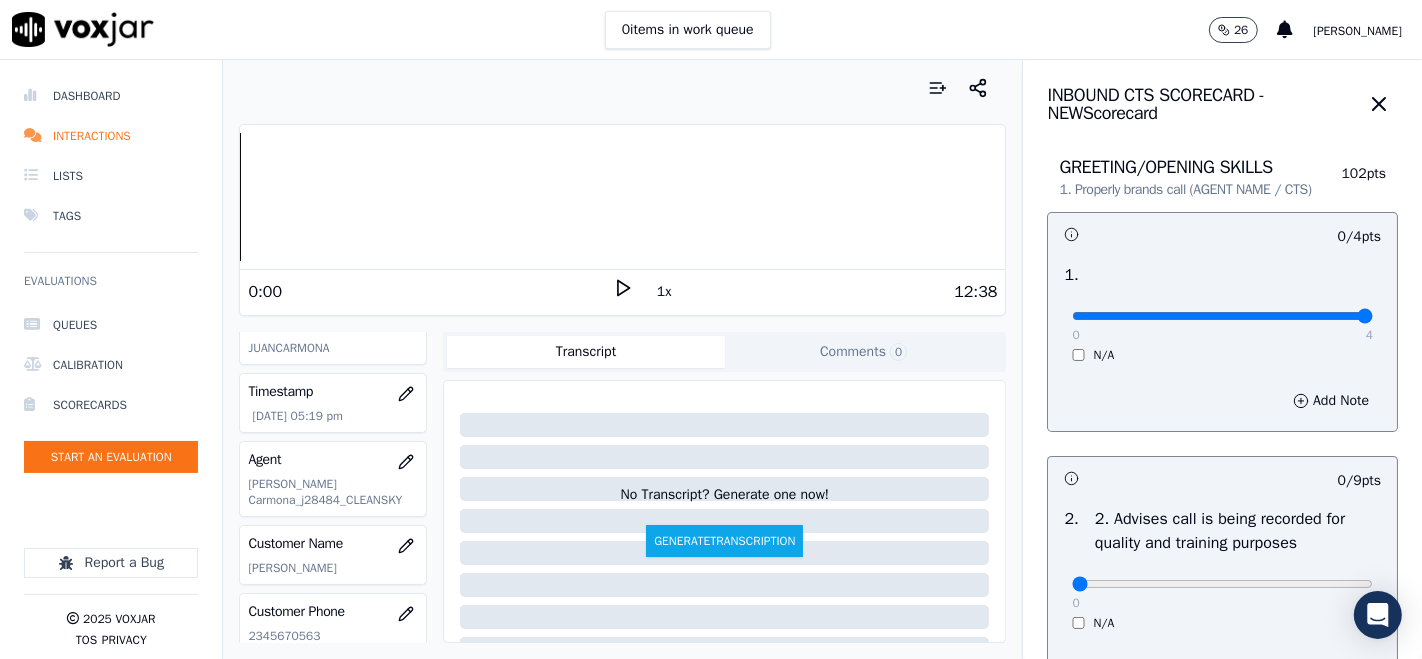 type on "4" 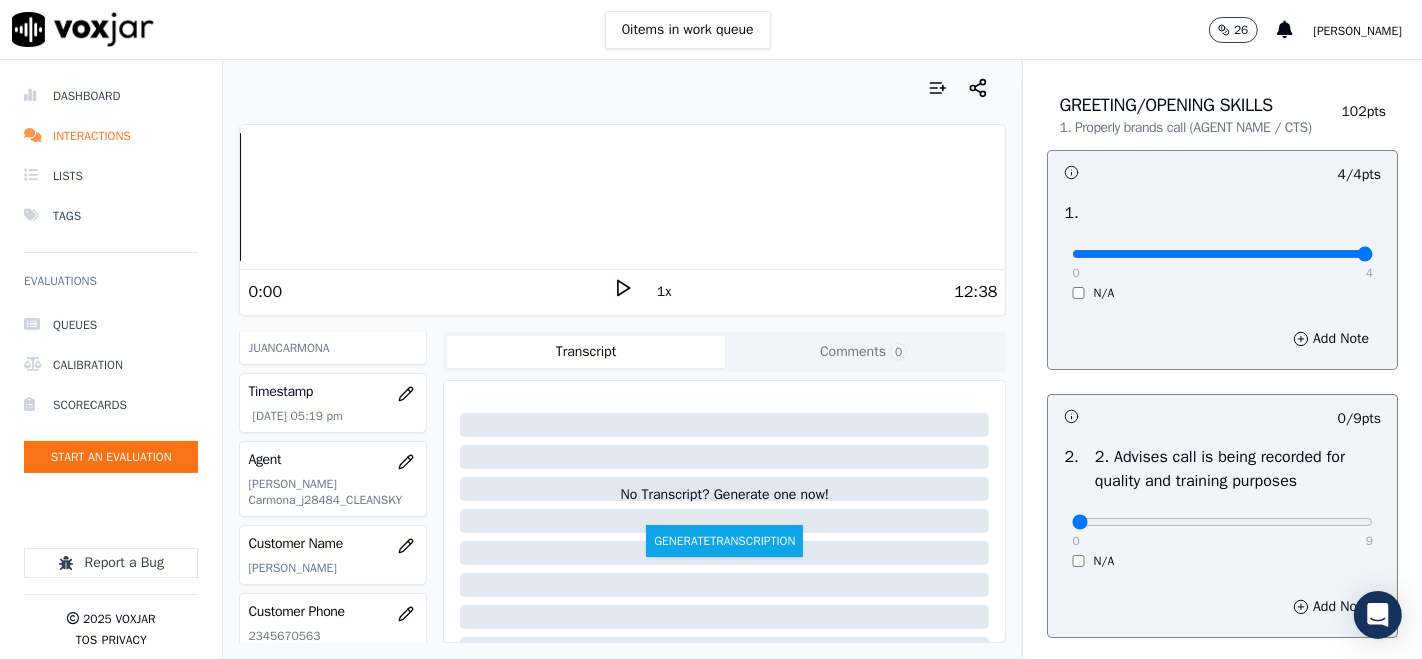 scroll, scrollTop: 111, scrollLeft: 0, axis: vertical 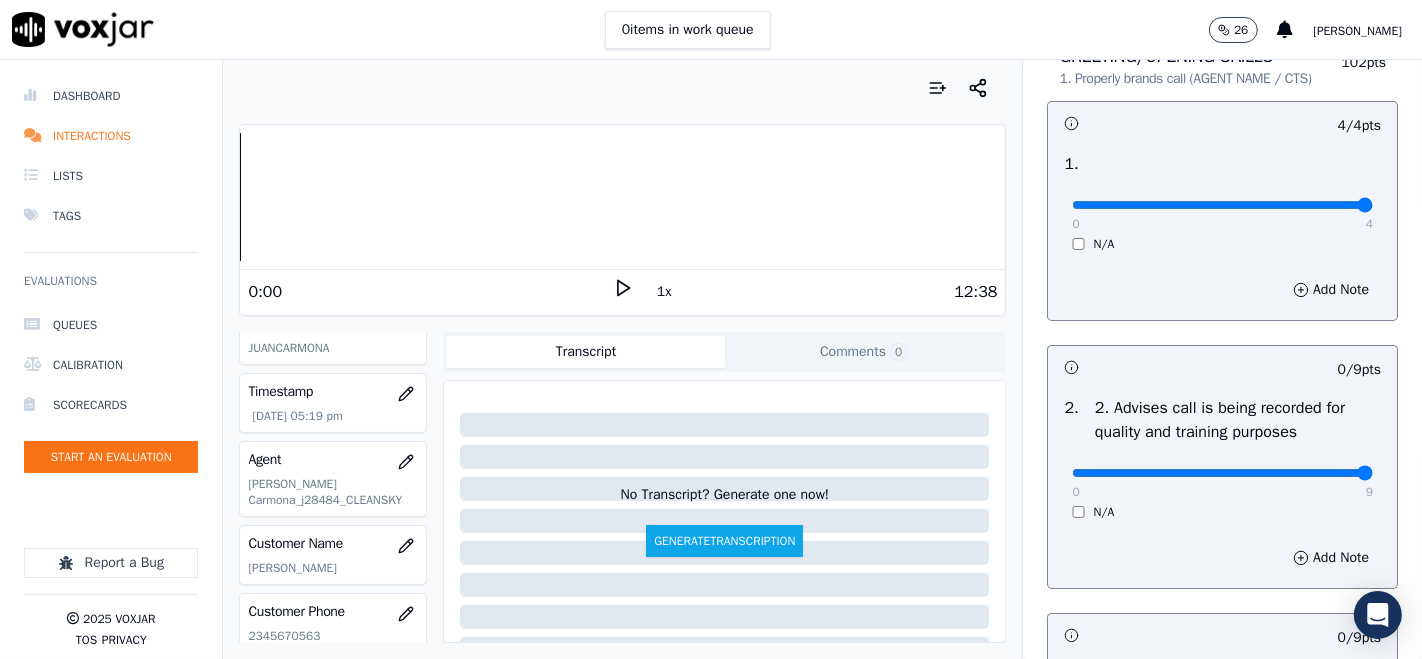 type on "9" 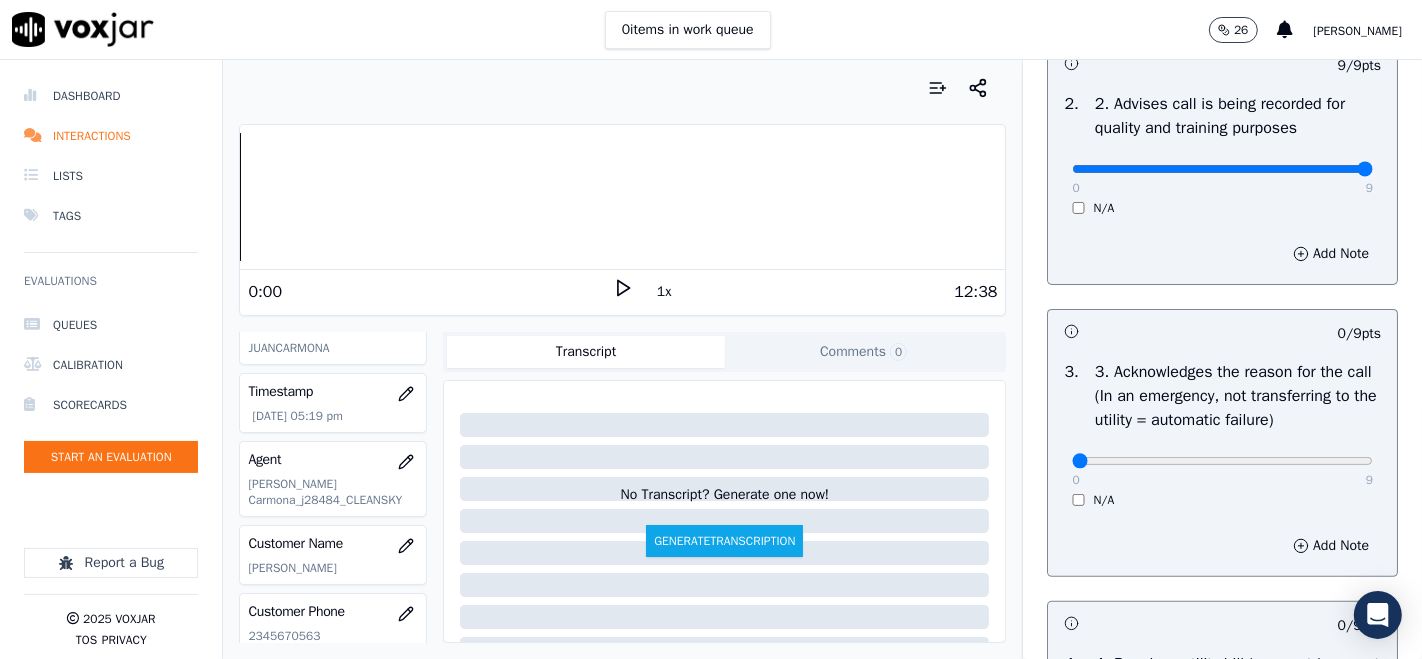 scroll, scrollTop: 444, scrollLeft: 0, axis: vertical 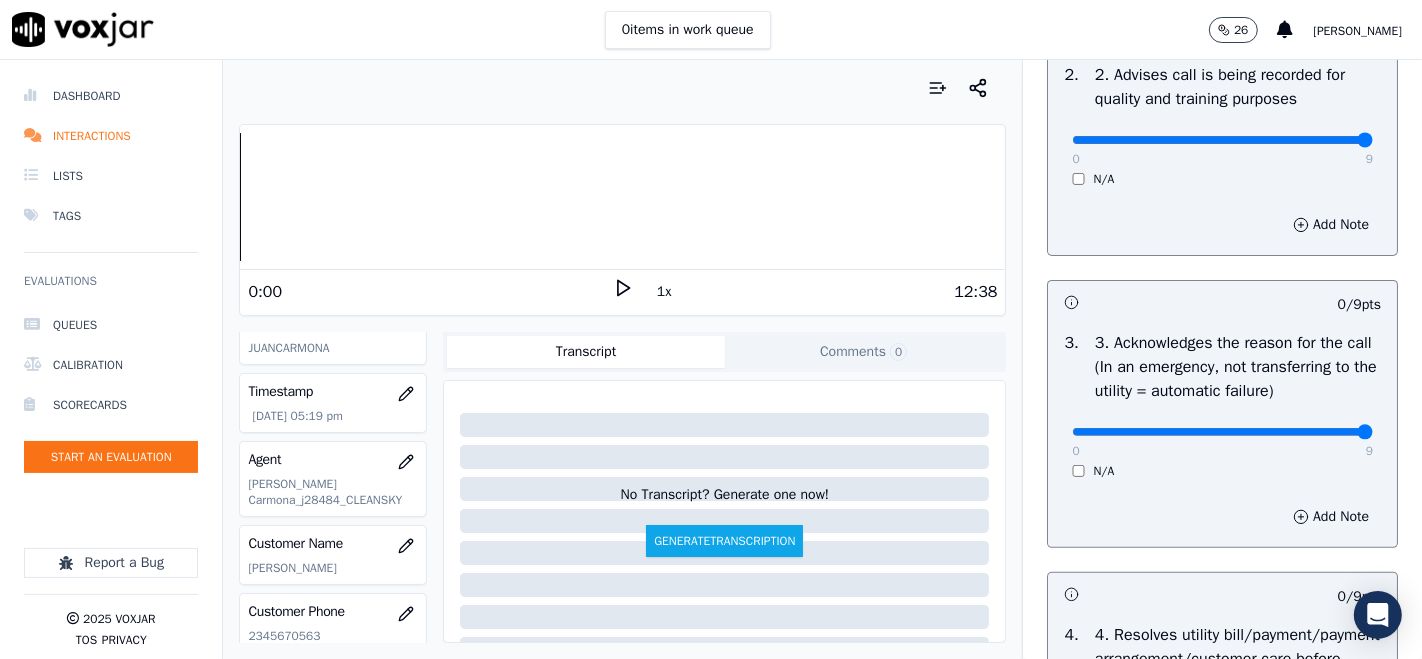 type on "9" 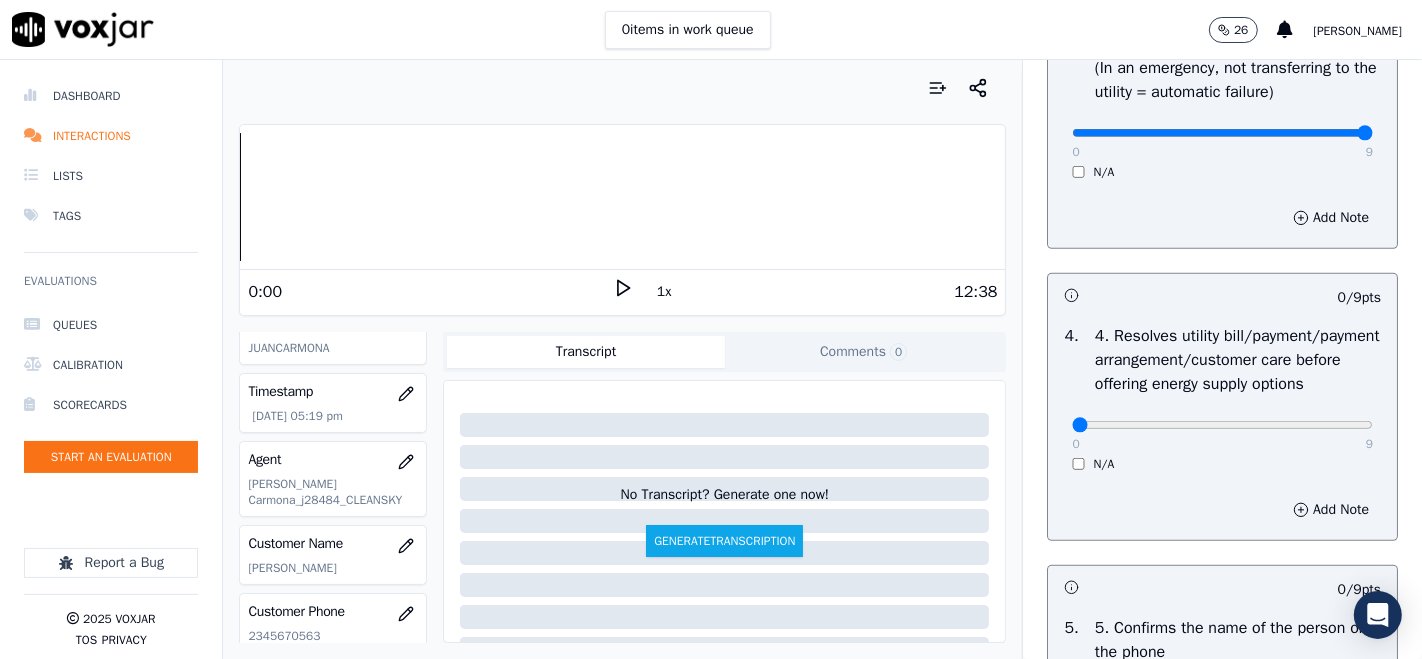 scroll, scrollTop: 777, scrollLeft: 0, axis: vertical 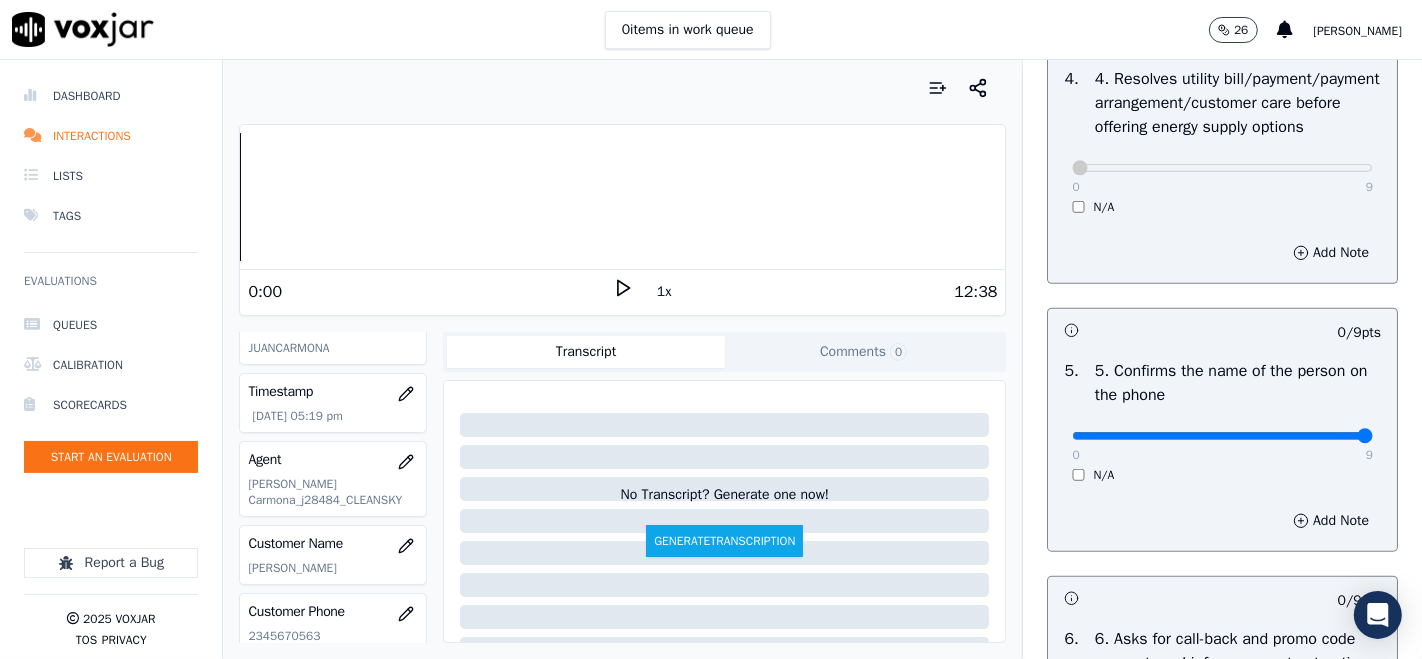 type on "9" 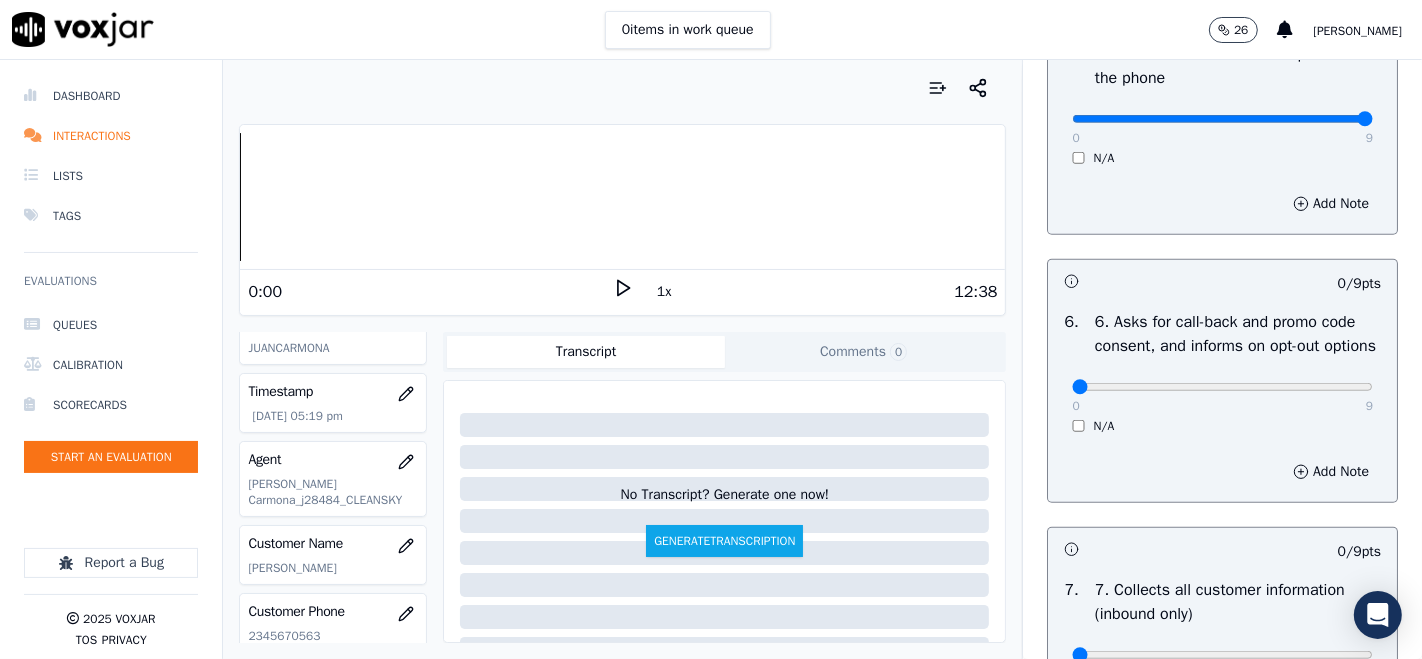scroll, scrollTop: 1333, scrollLeft: 0, axis: vertical 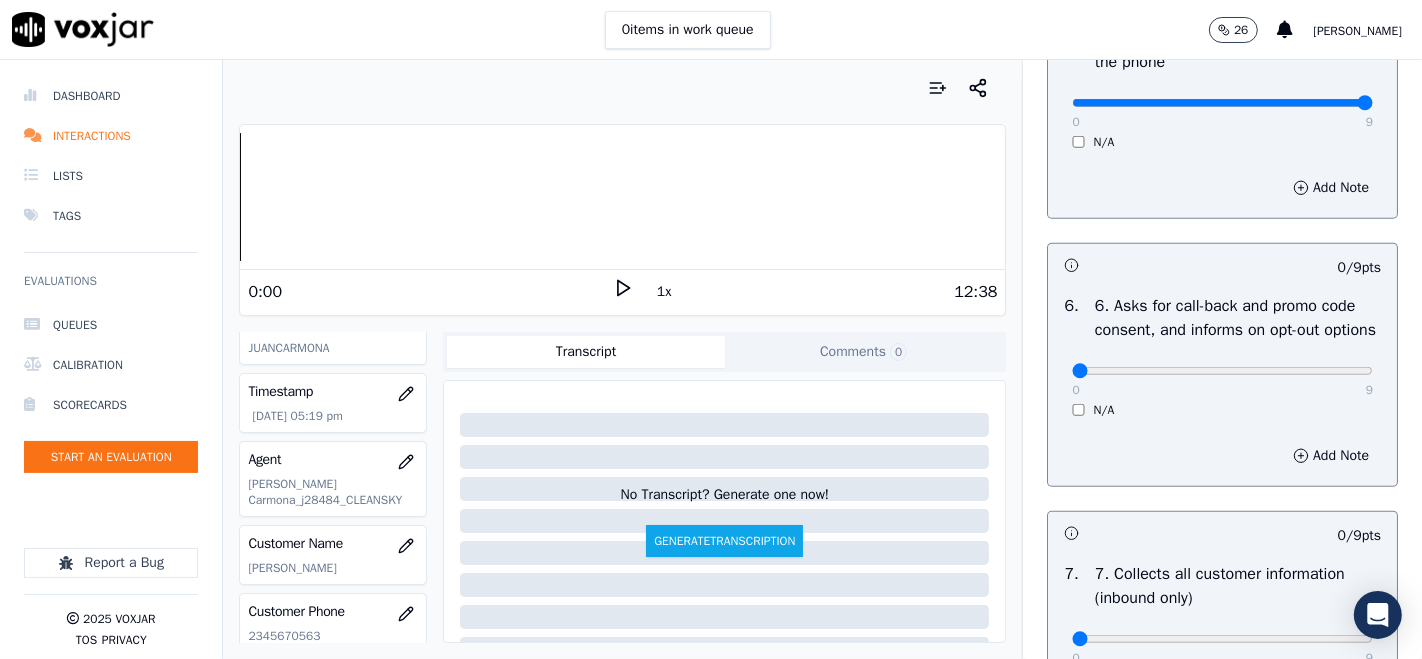 click on "0   9     N/A" at bounding box center (1222, 380) 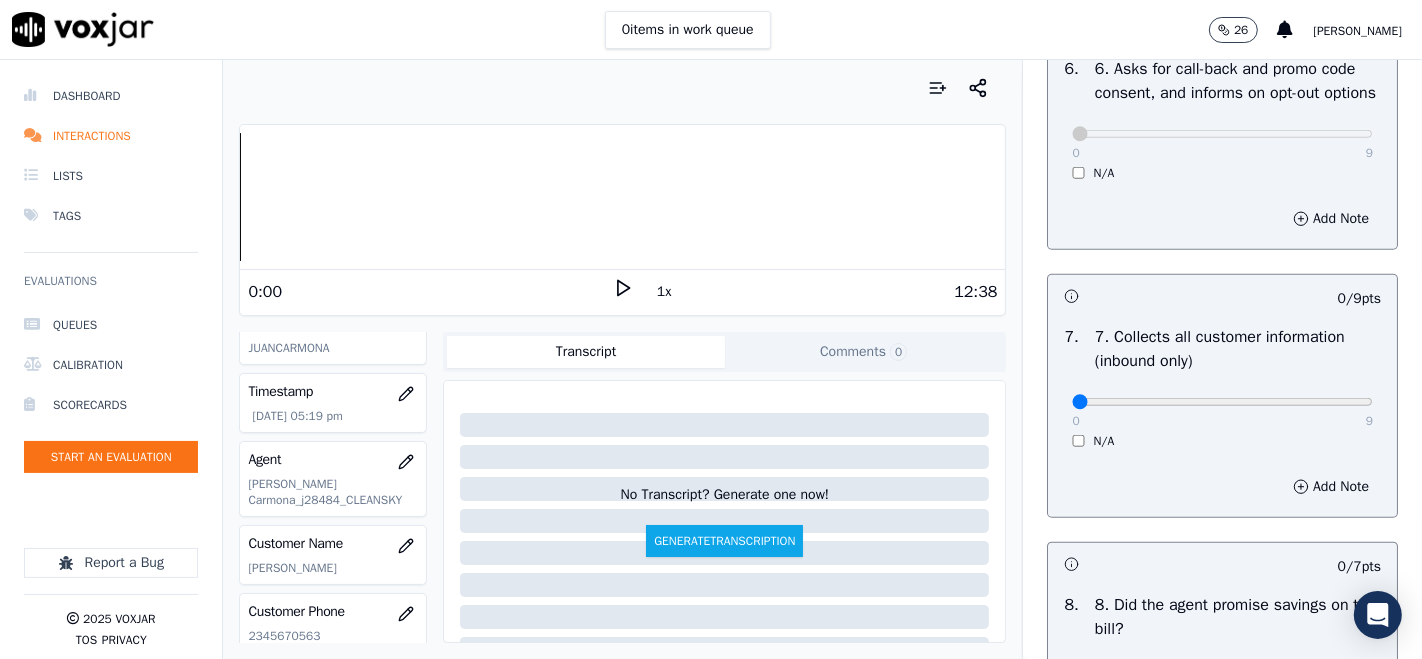 scroll, scrollTop: 1777, scrollLeft: 0, axis: vertical 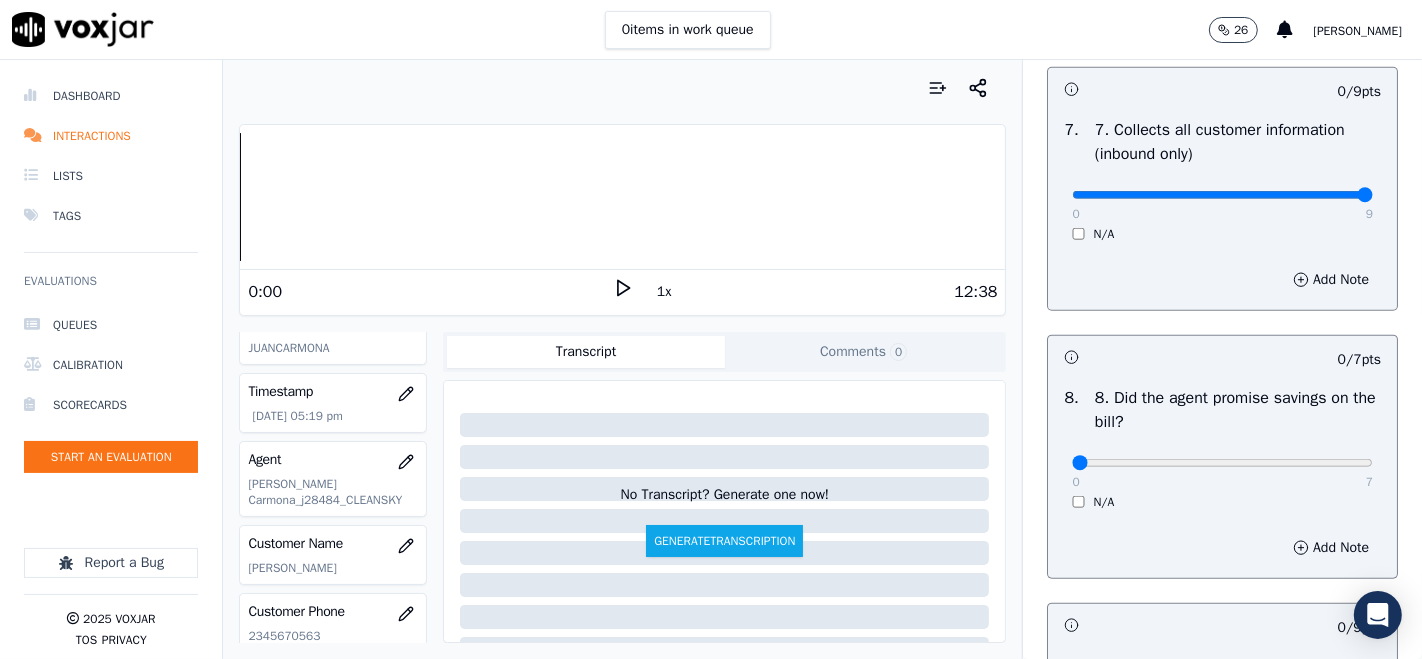 type on "9" 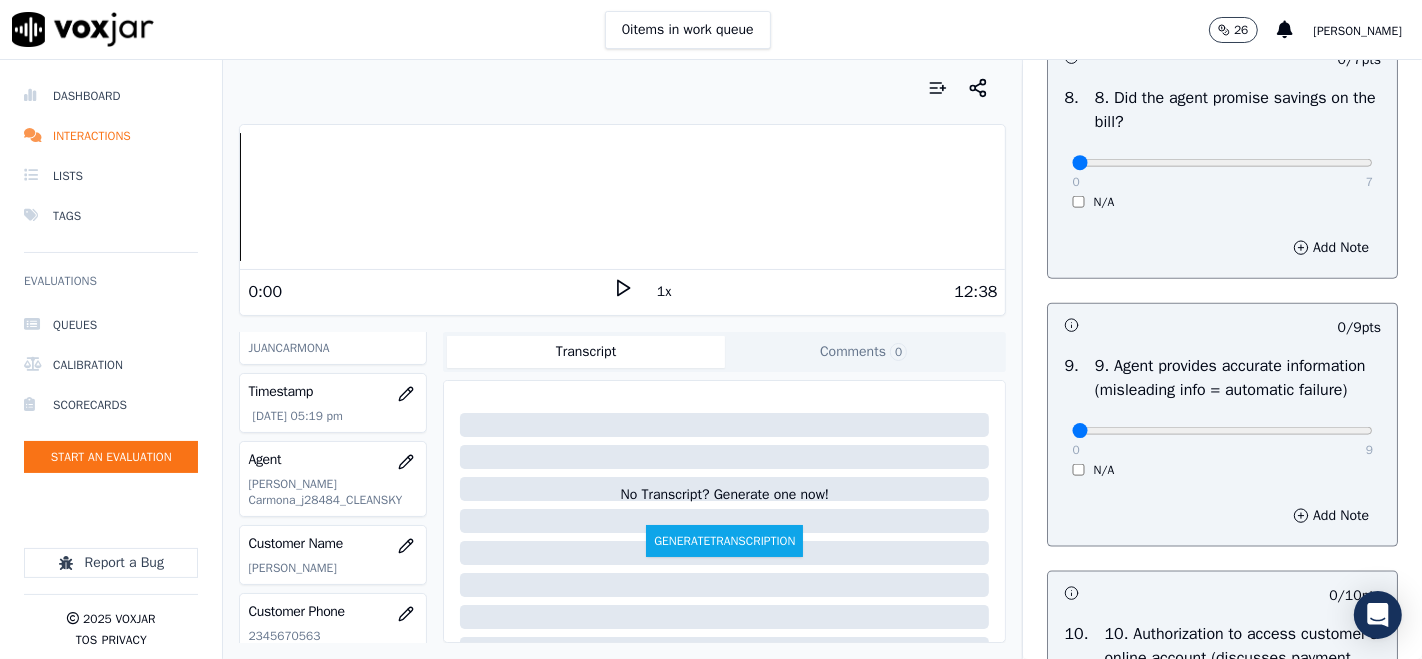 scroll, scrollTop: 2111, scrollLeft: 0, axis: vertical 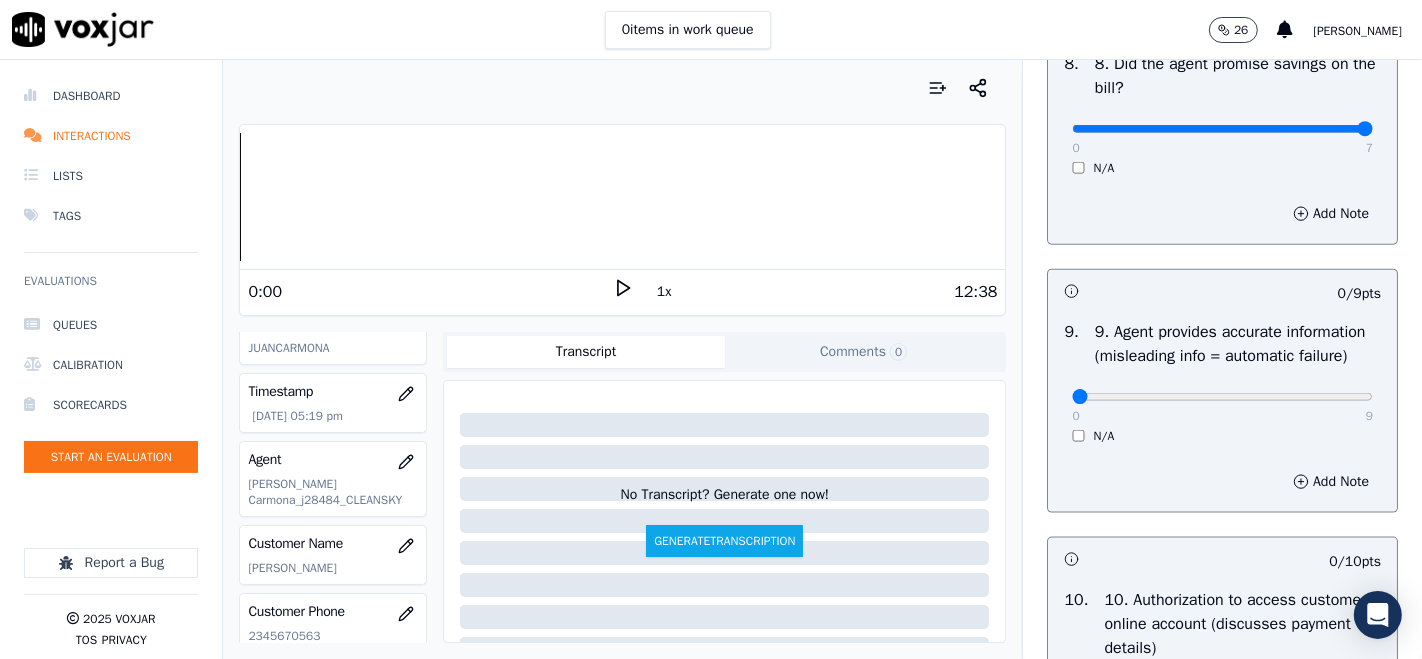 type on "7" 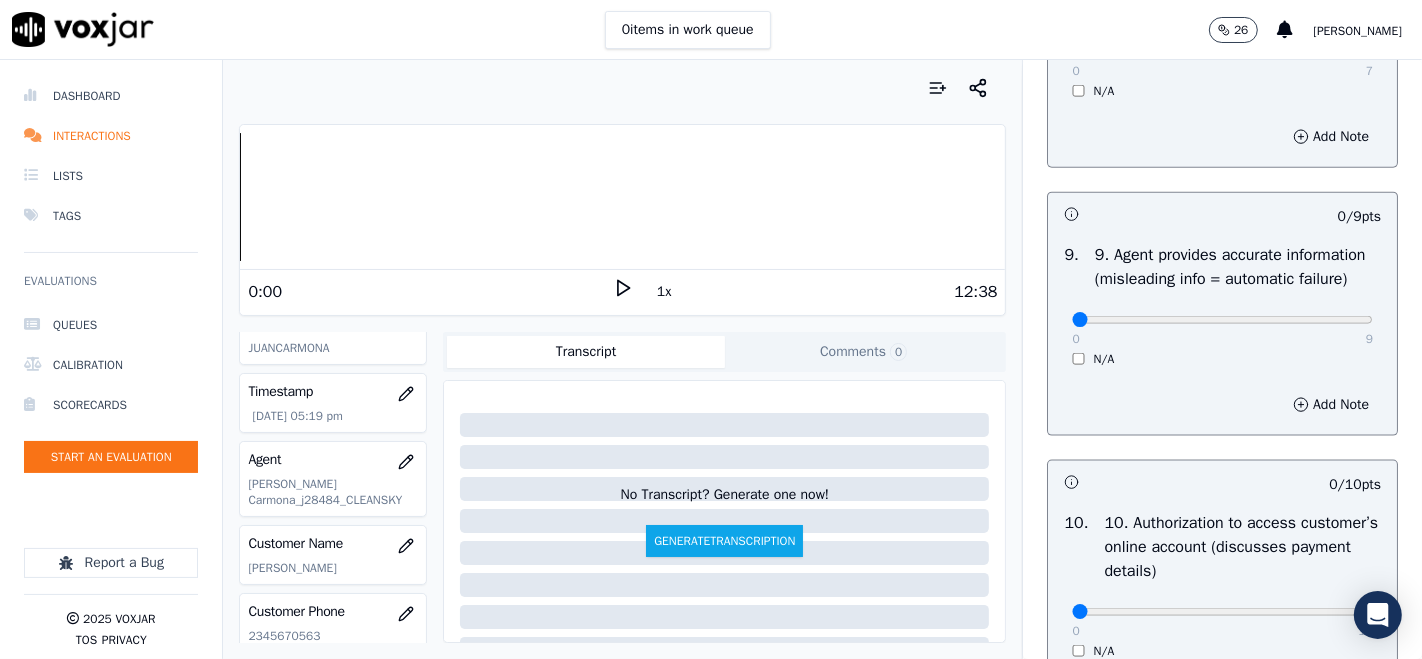 scroll, scrollTop: 2222, scrollLeft: 0, axis: vertical 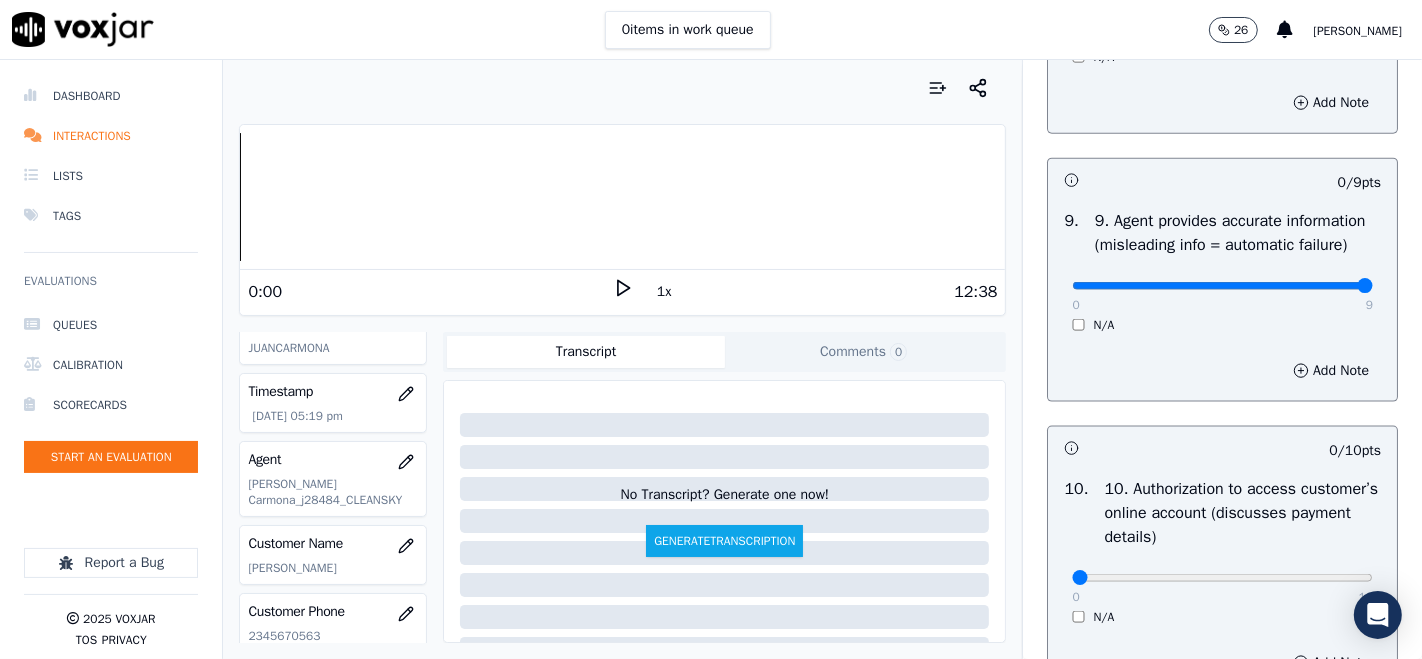 type on "9" 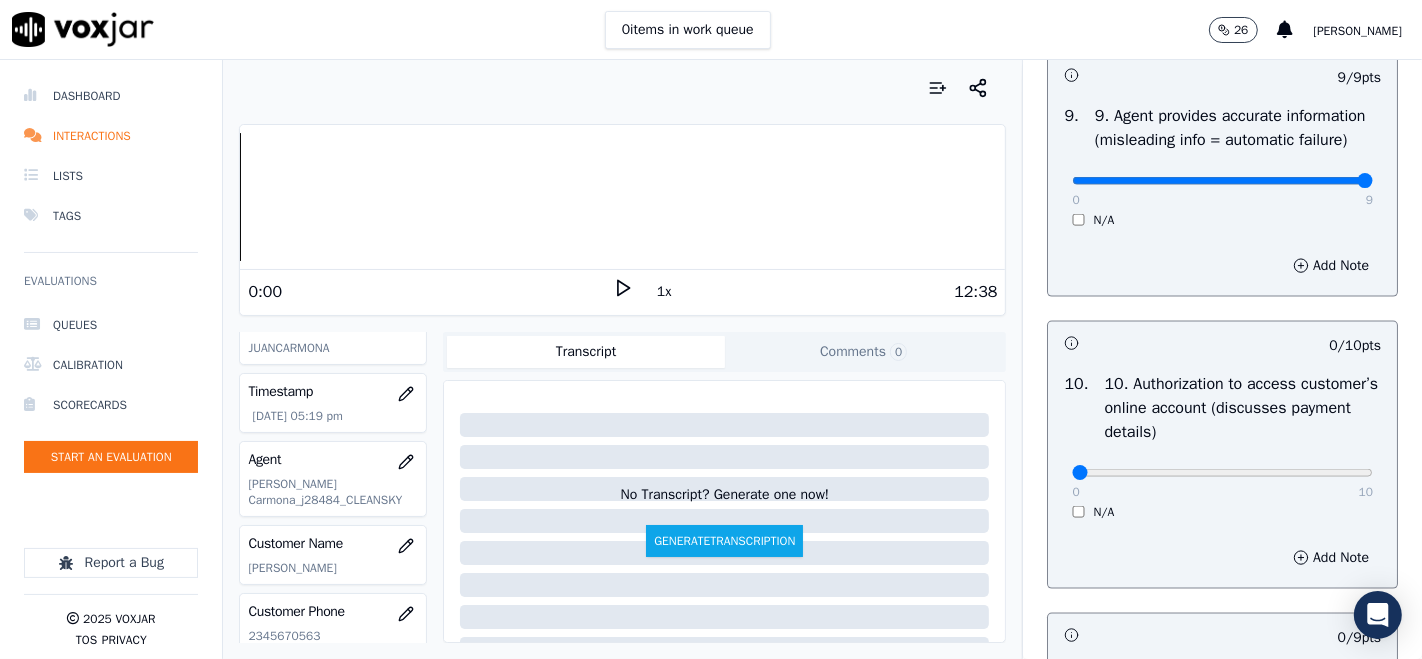 scroll, scrollTop: 2444, scrollLeft: 0, axis: vertical 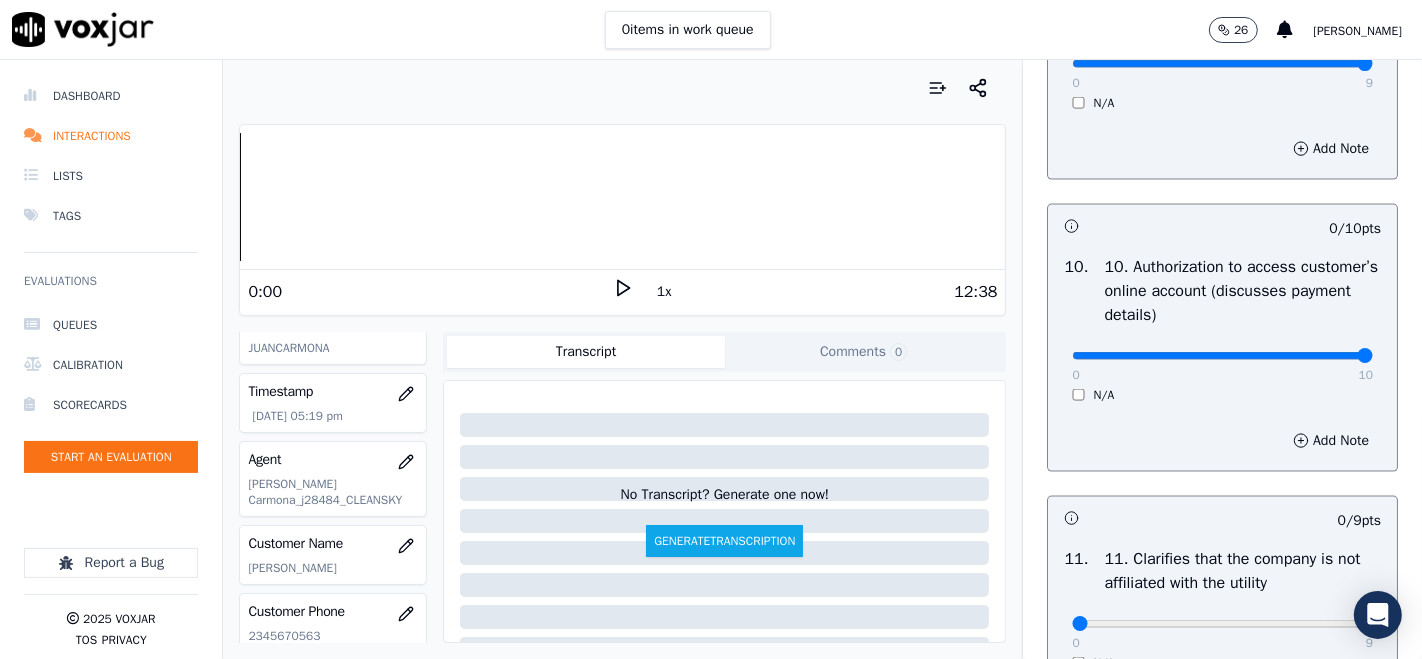 click at bounding box center (1222, -2128) 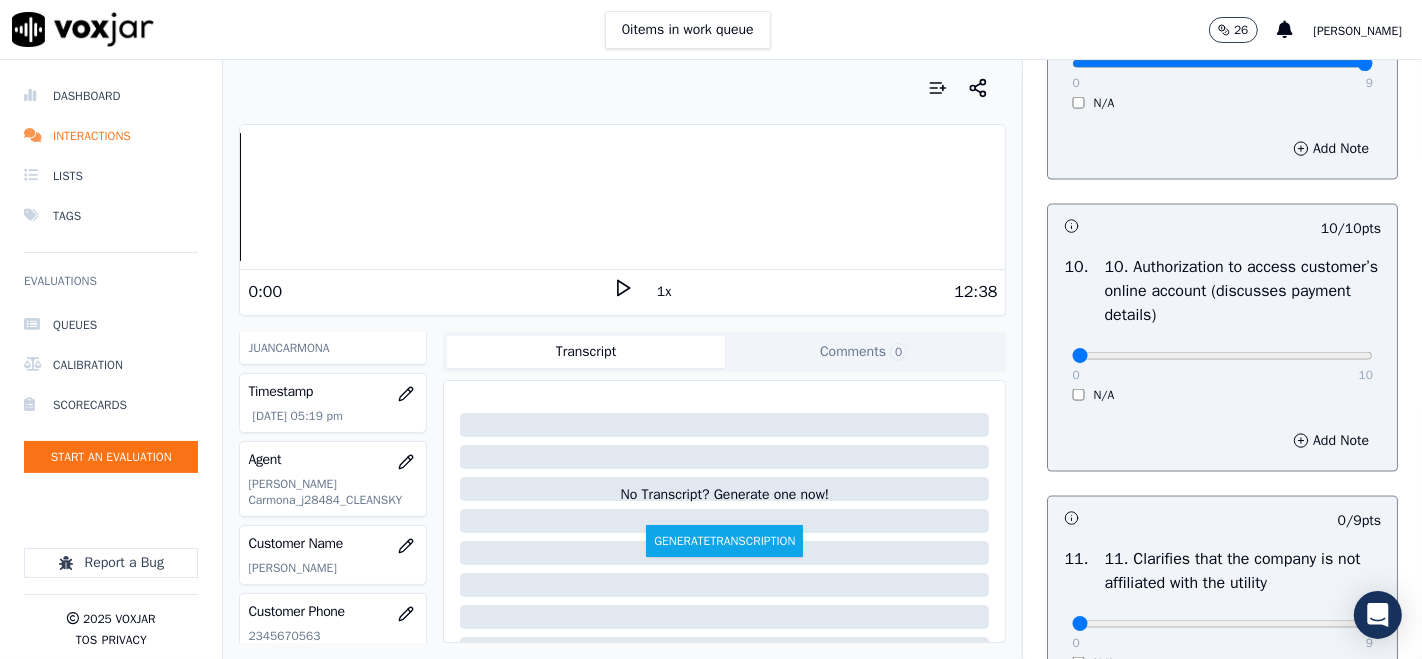 type on "0" 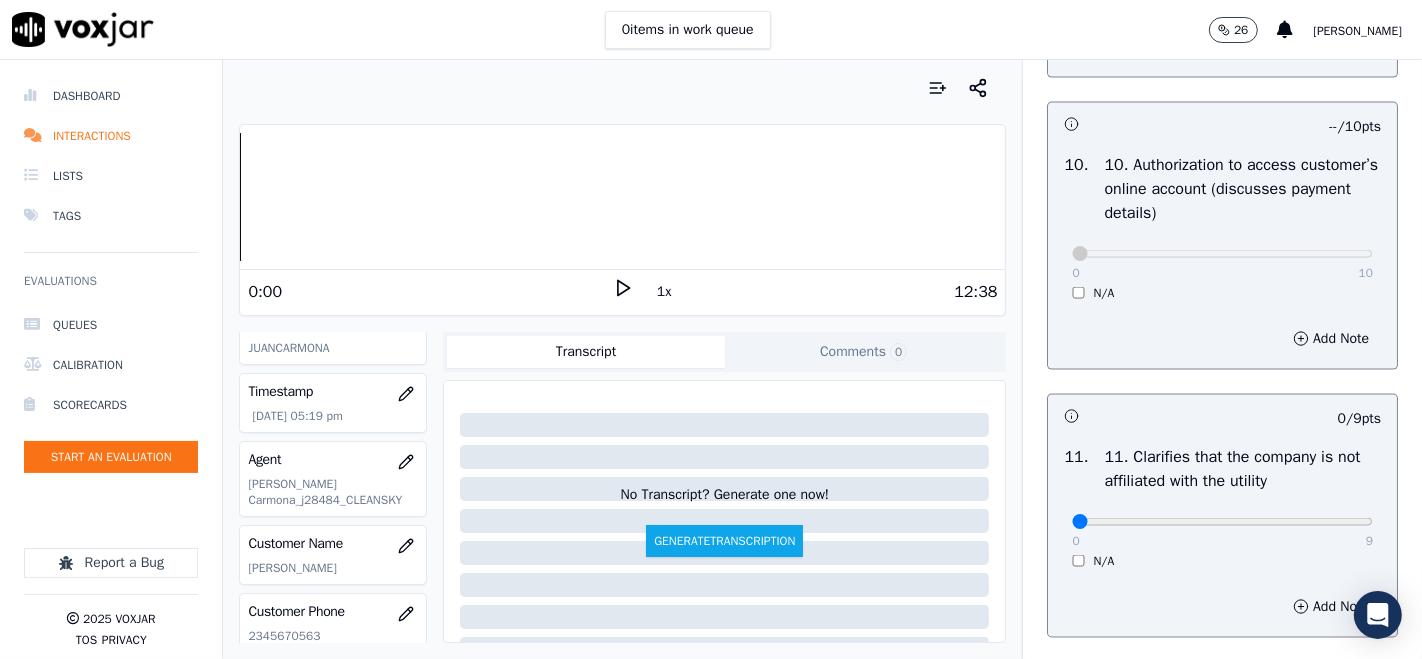 scroll, scrollTop: 2666, scrollLeft: 0, axis: vertical 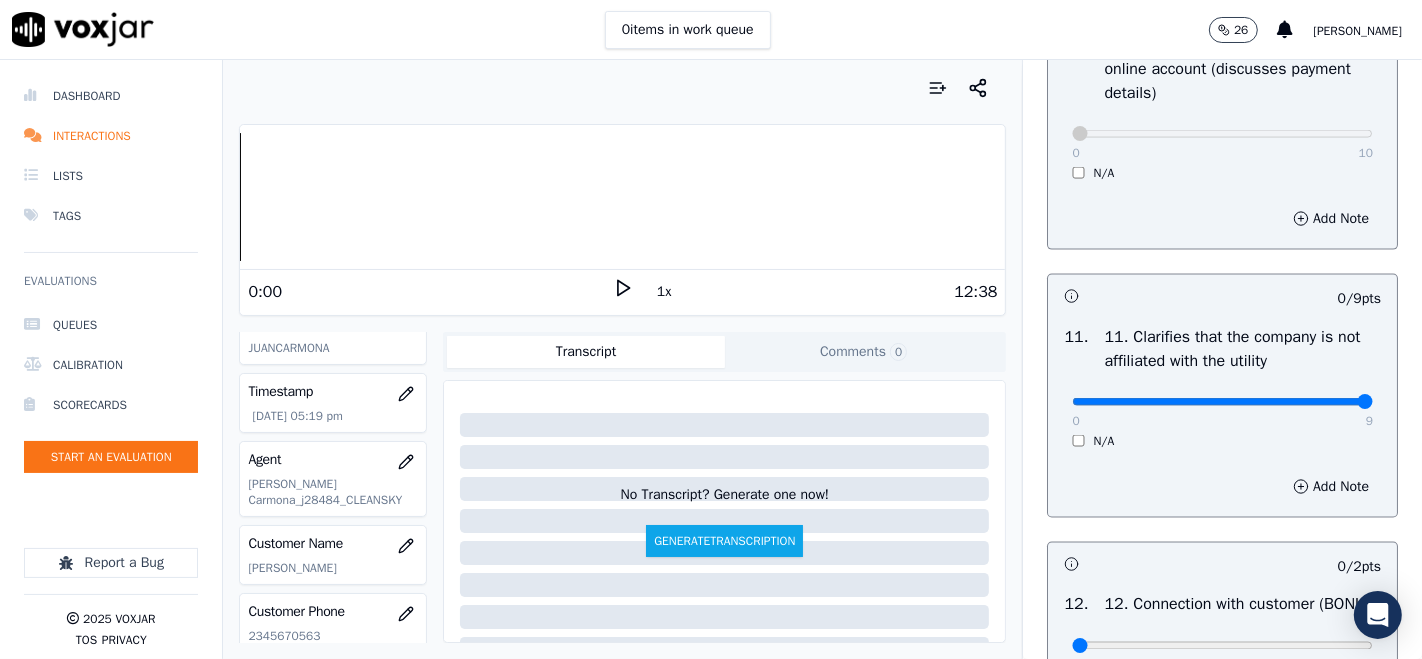 type on "9" 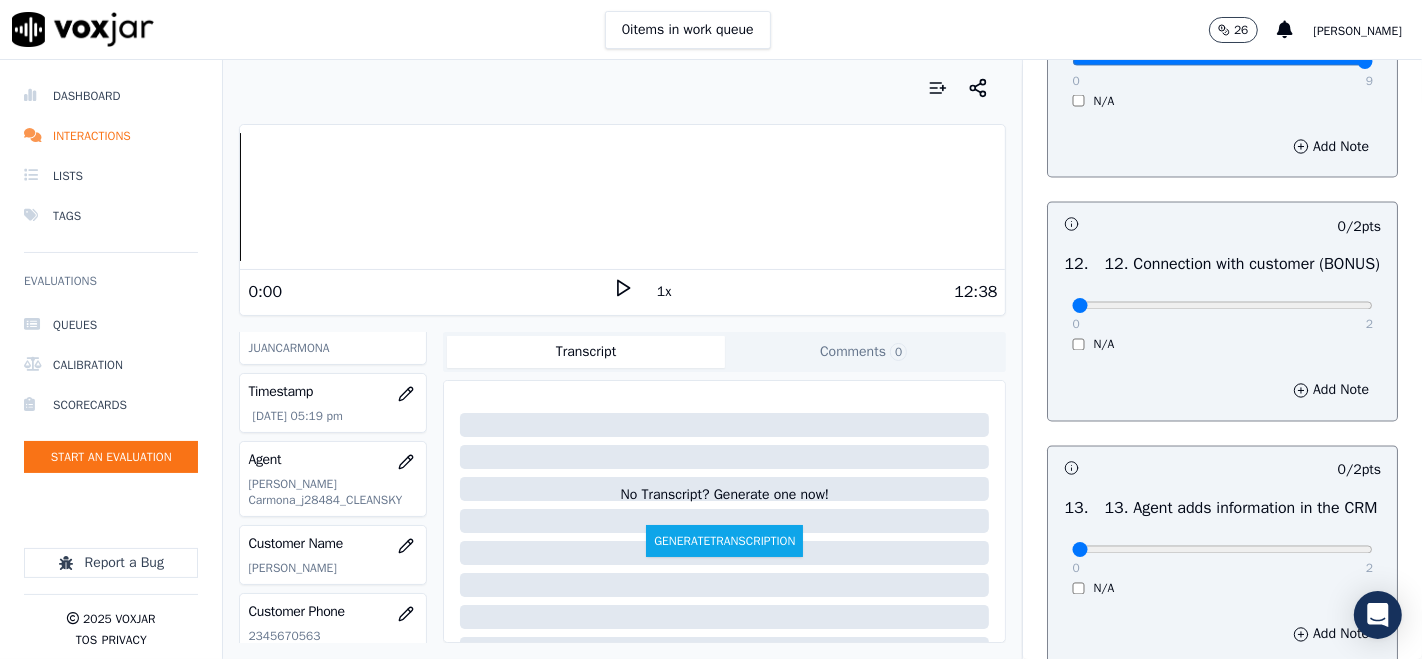 scroll, scrollTop: 3000, scrollLeft: 0, axis: vertical 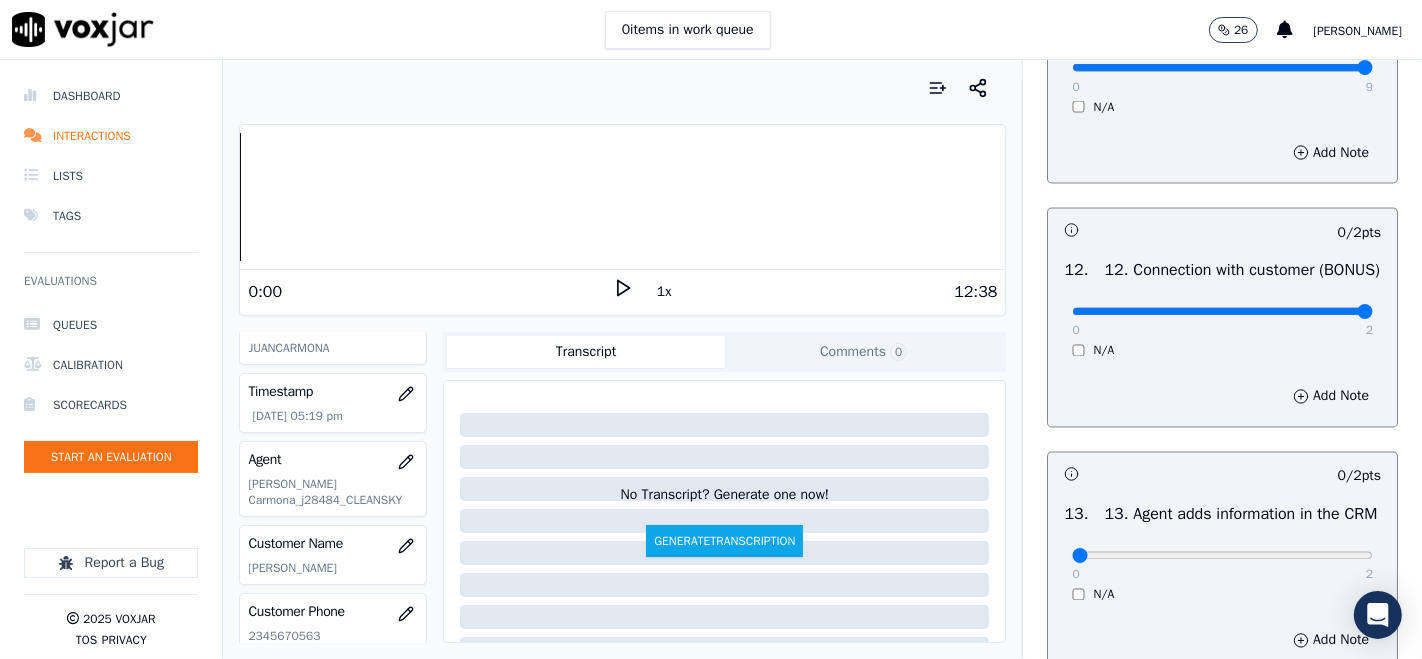 type on "2" 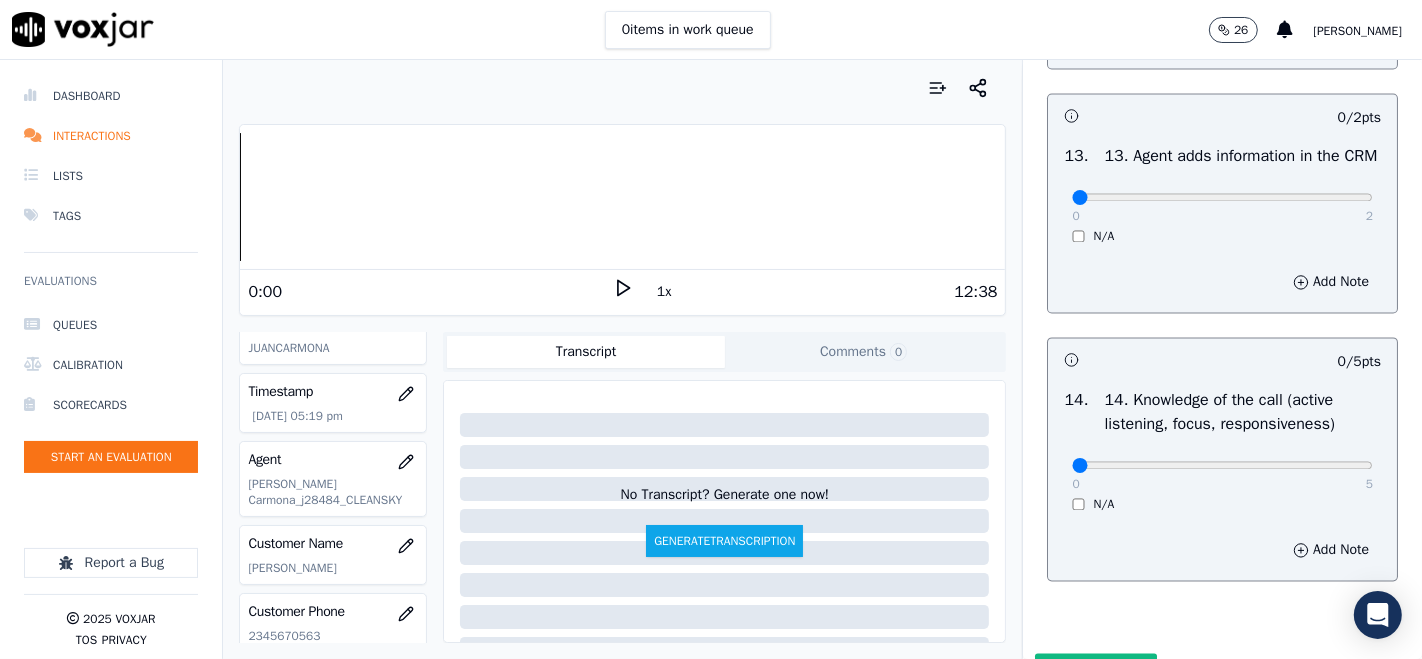 scroll, scrollTop: 3444, scrollLeft: 0, axis: vertical 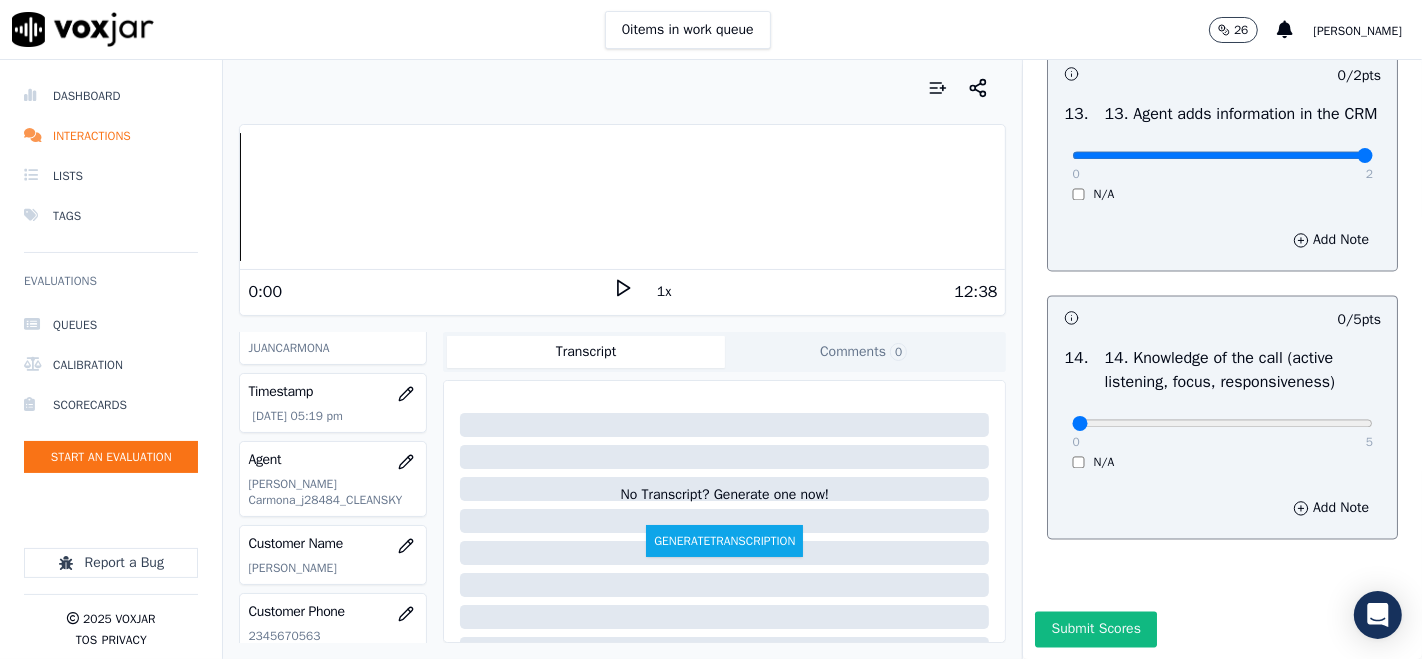 type on "2" 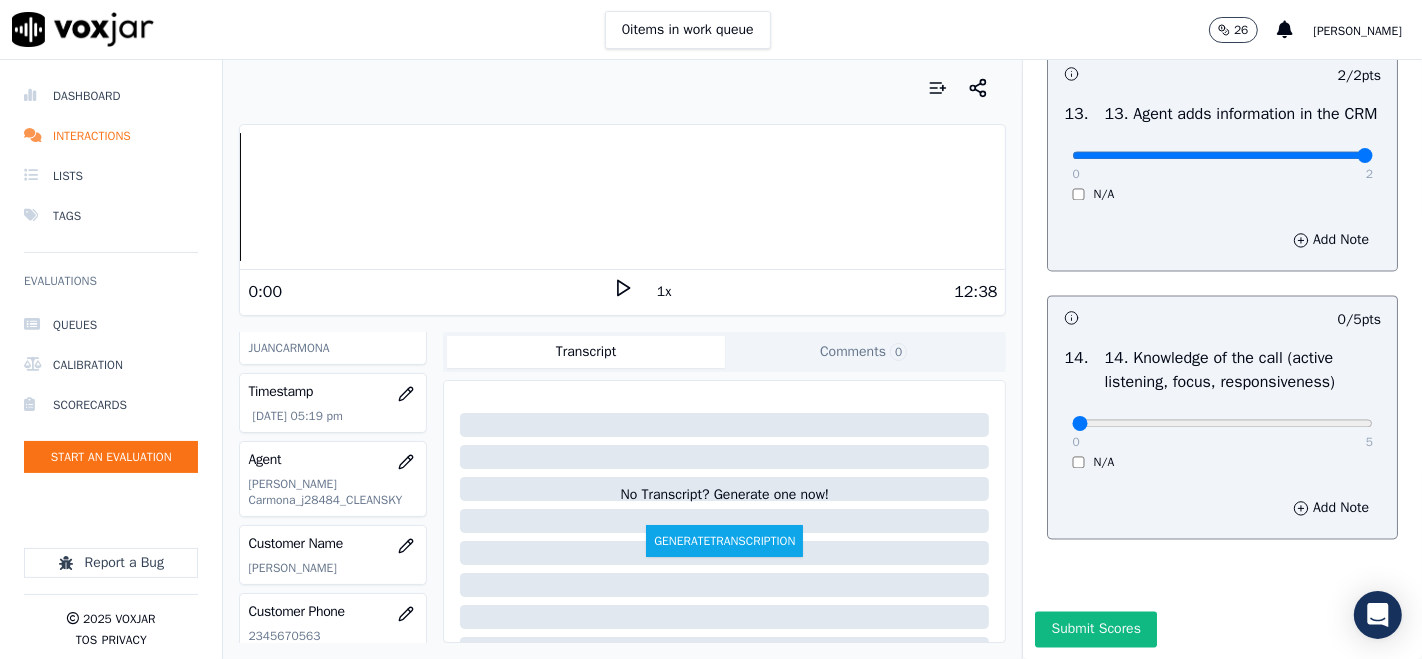 scroll, scrollTop: 3555, scrollLeft: 0, axis: vertical 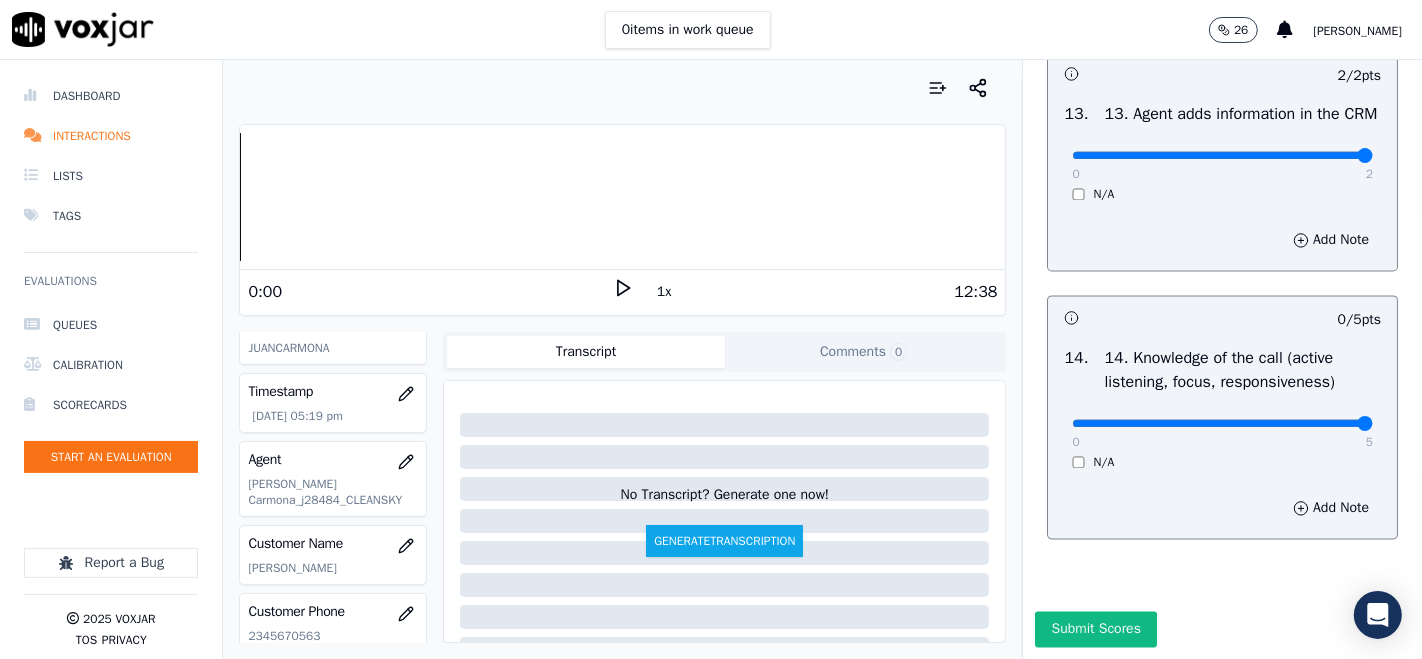 type on "5" 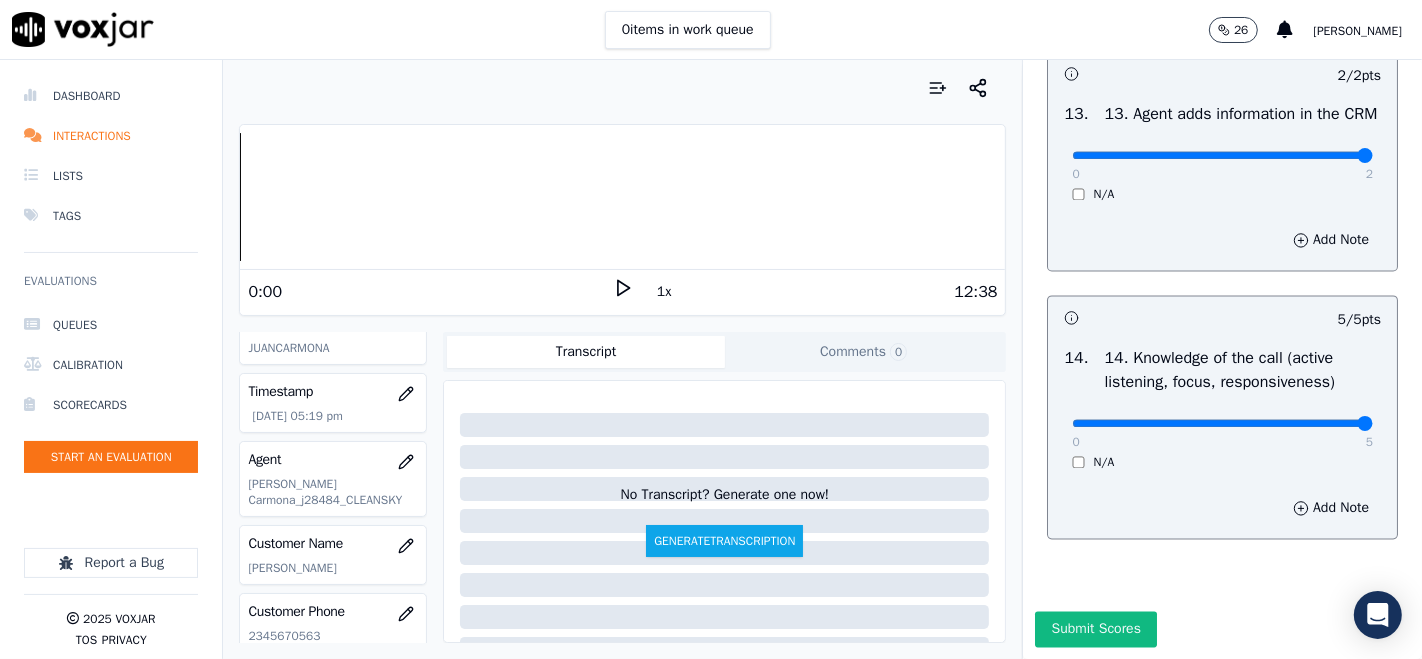 scroll, scrollTop: 3606, scrollLeft: 0, axis: vertical 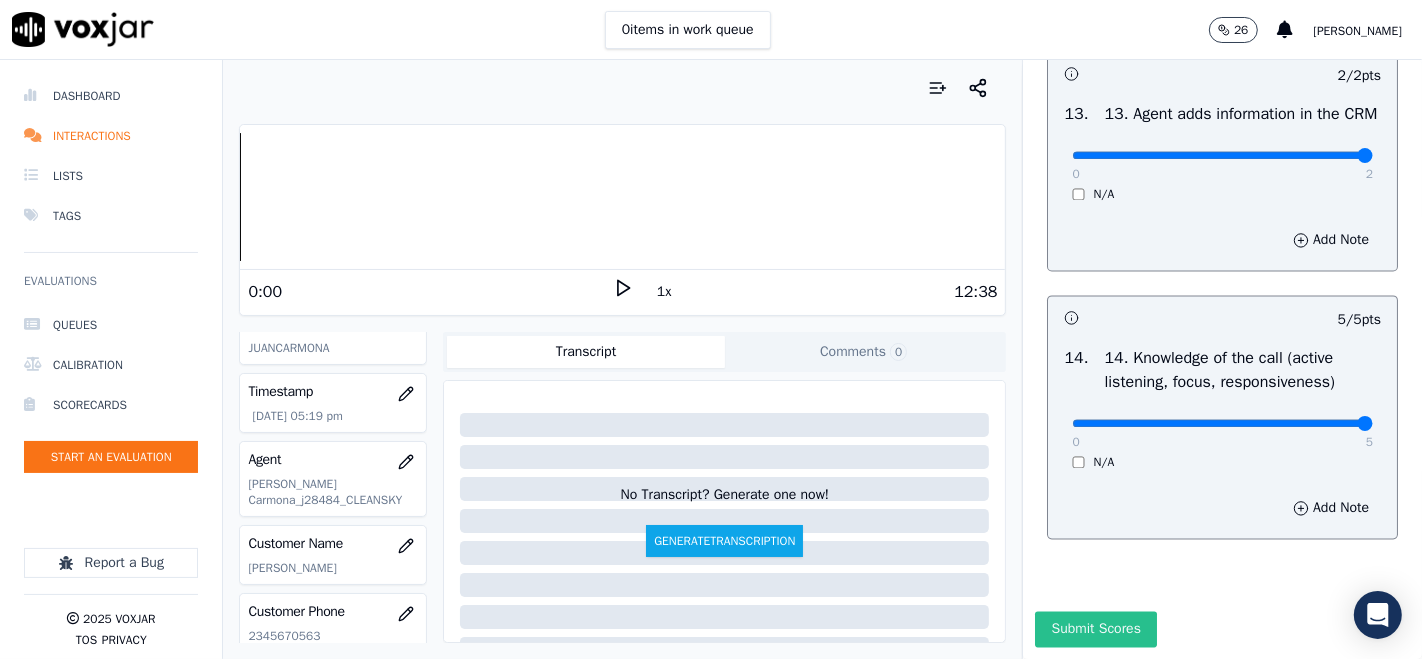 click on "Submit Scores" at bounding box center [1095, 629] 